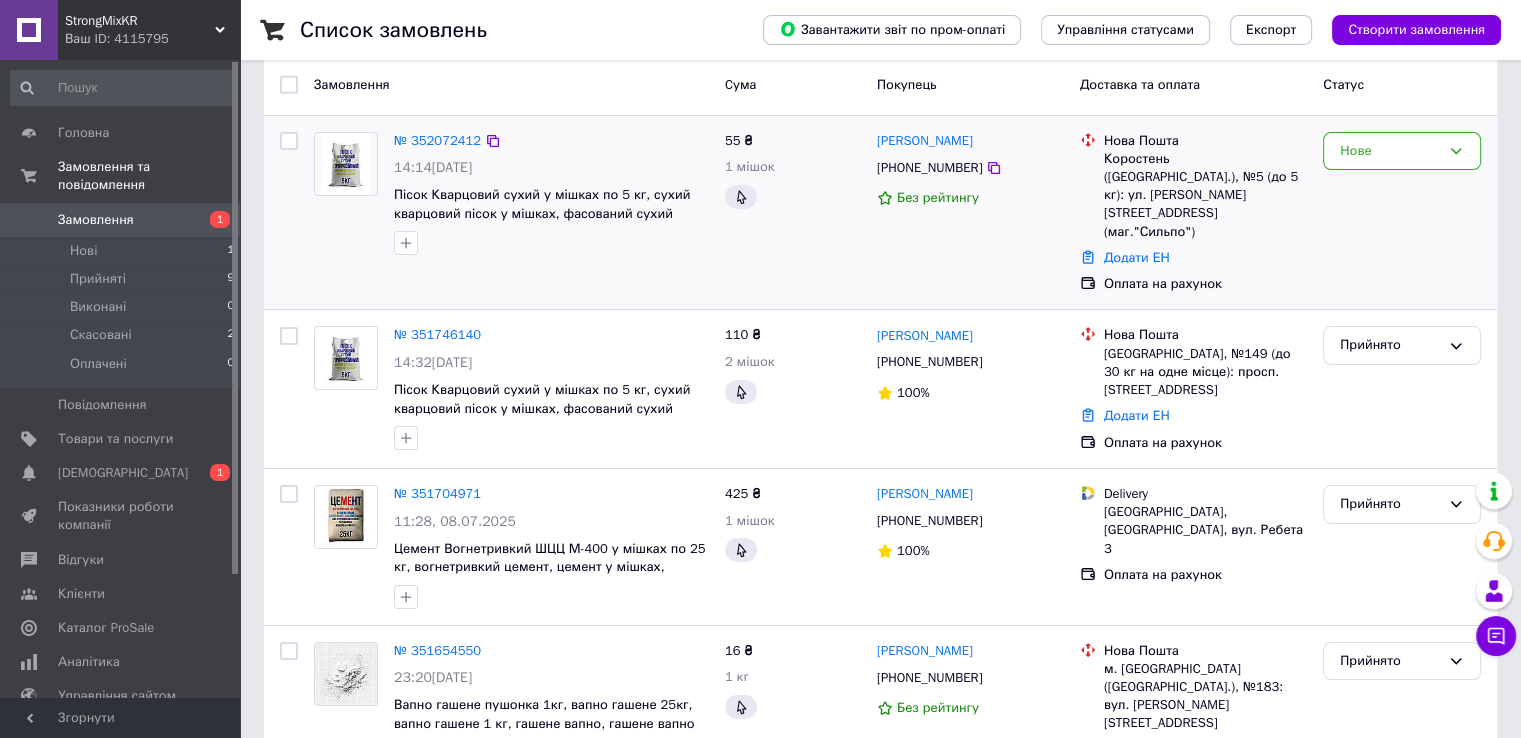 scroll, scrollTop: 0, scrollLeft: 0, axis: both 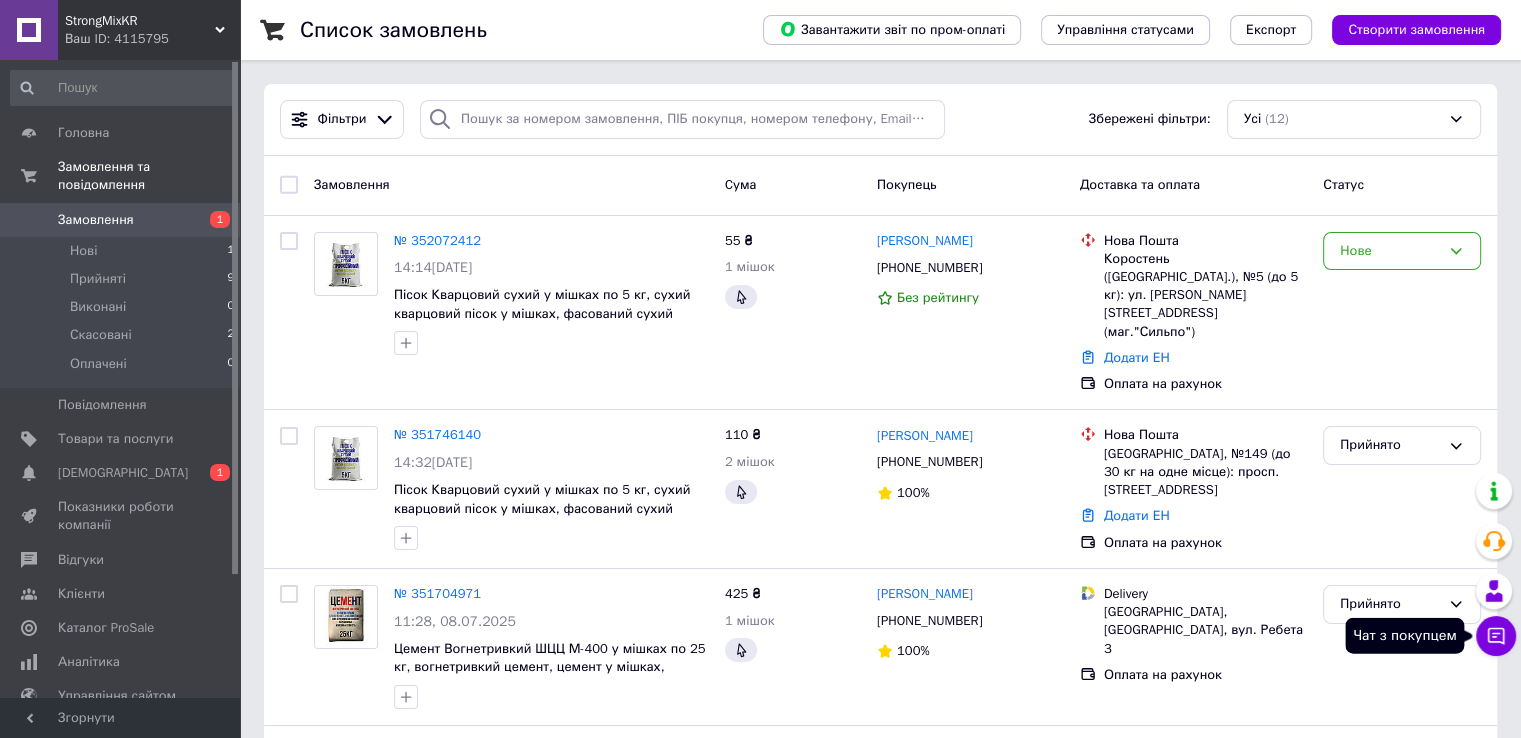 click 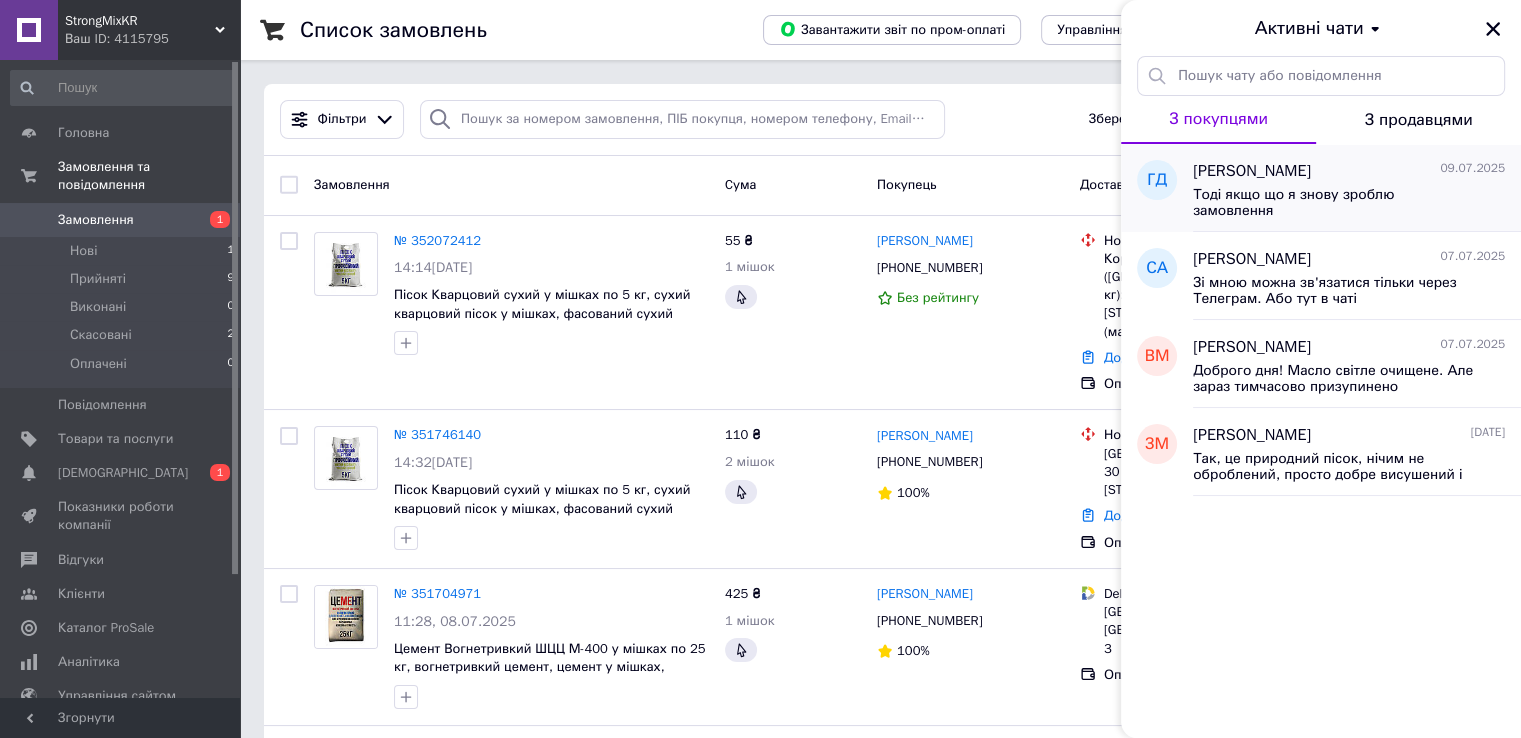 click on "Тоді якщо що я знову зроблю замовлення" at bounding box center [1335, 203] 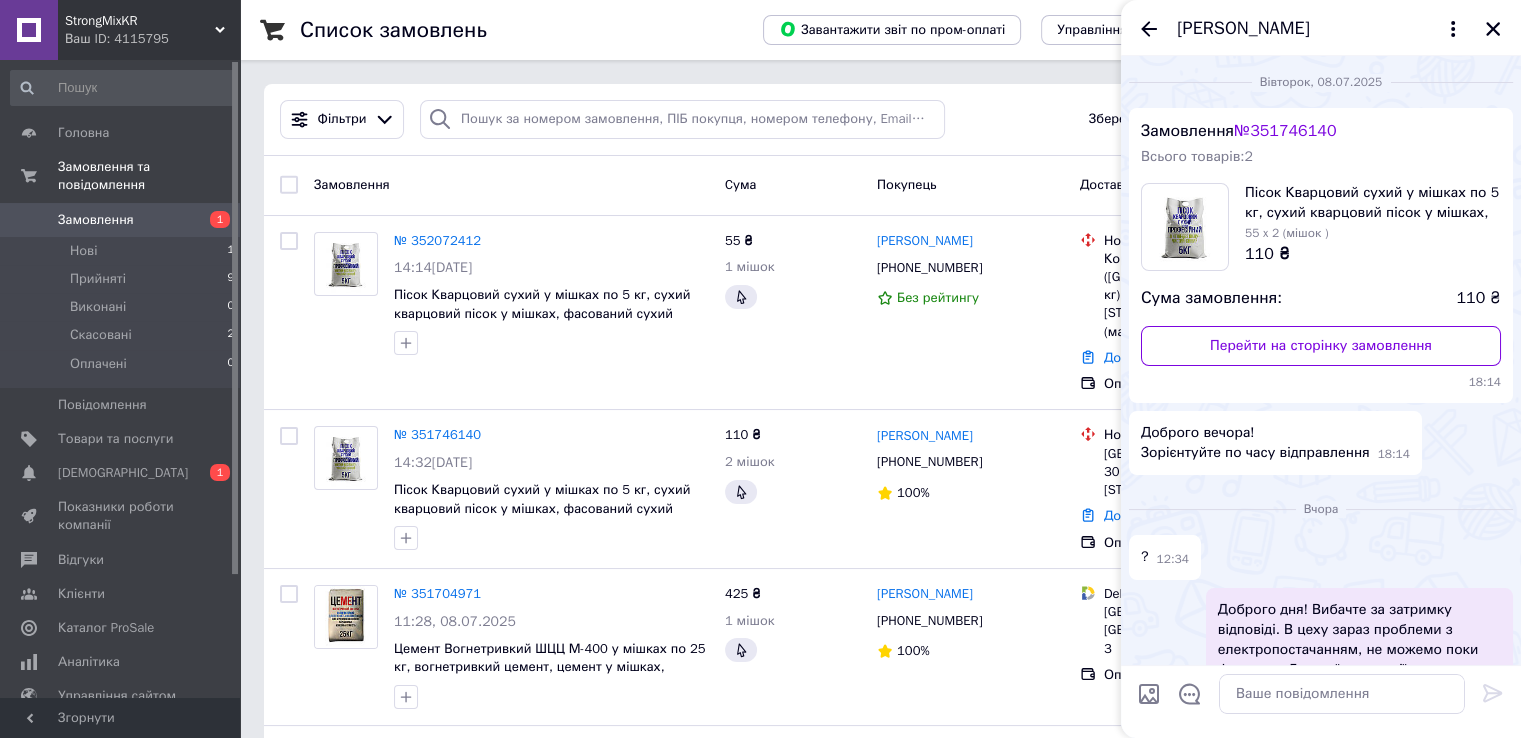 scroll, scrollTop: 468, scrollLeft: 0, axis: vertical 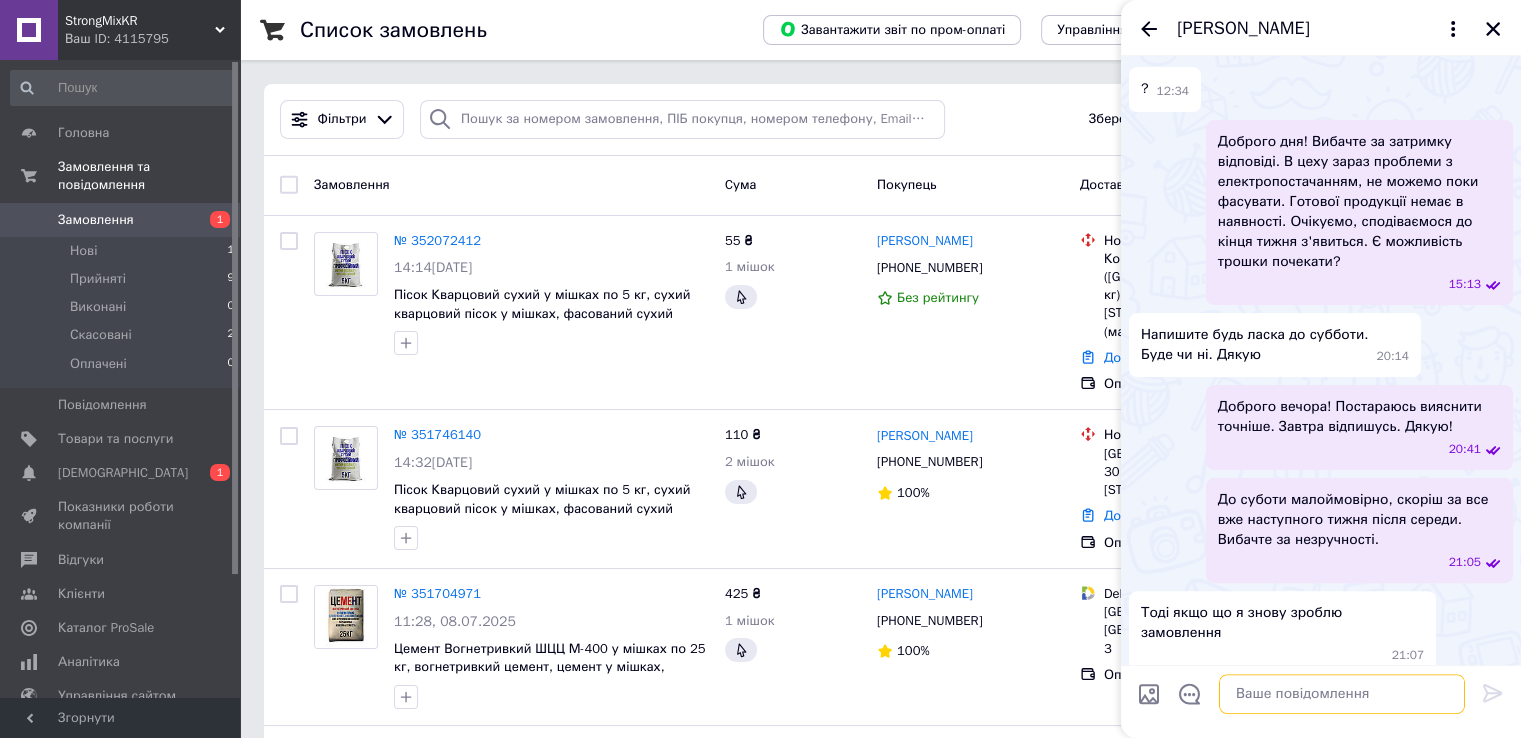 click at bounding box center [1342, 694] 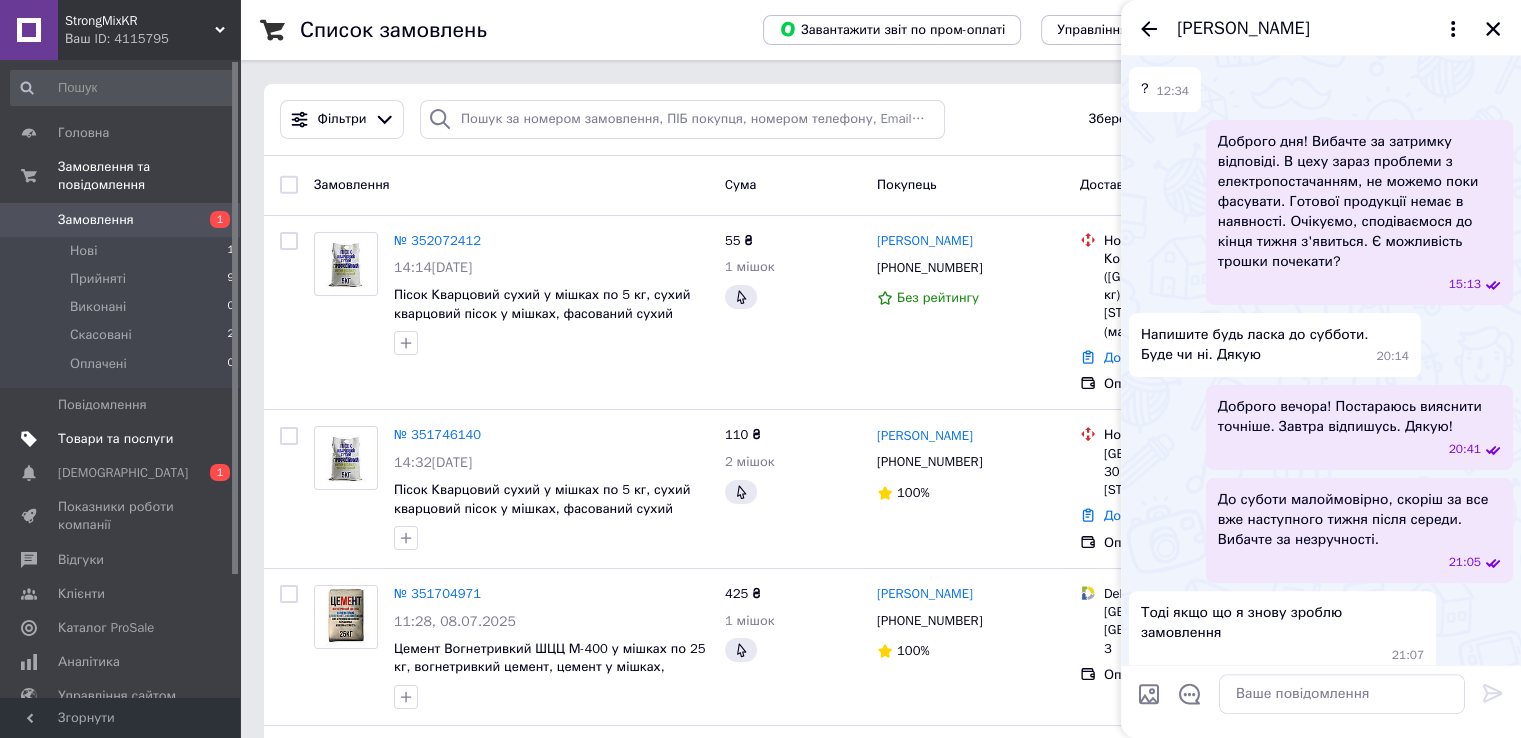 click on "Товари та послуги" at bounding box center (123, 439) 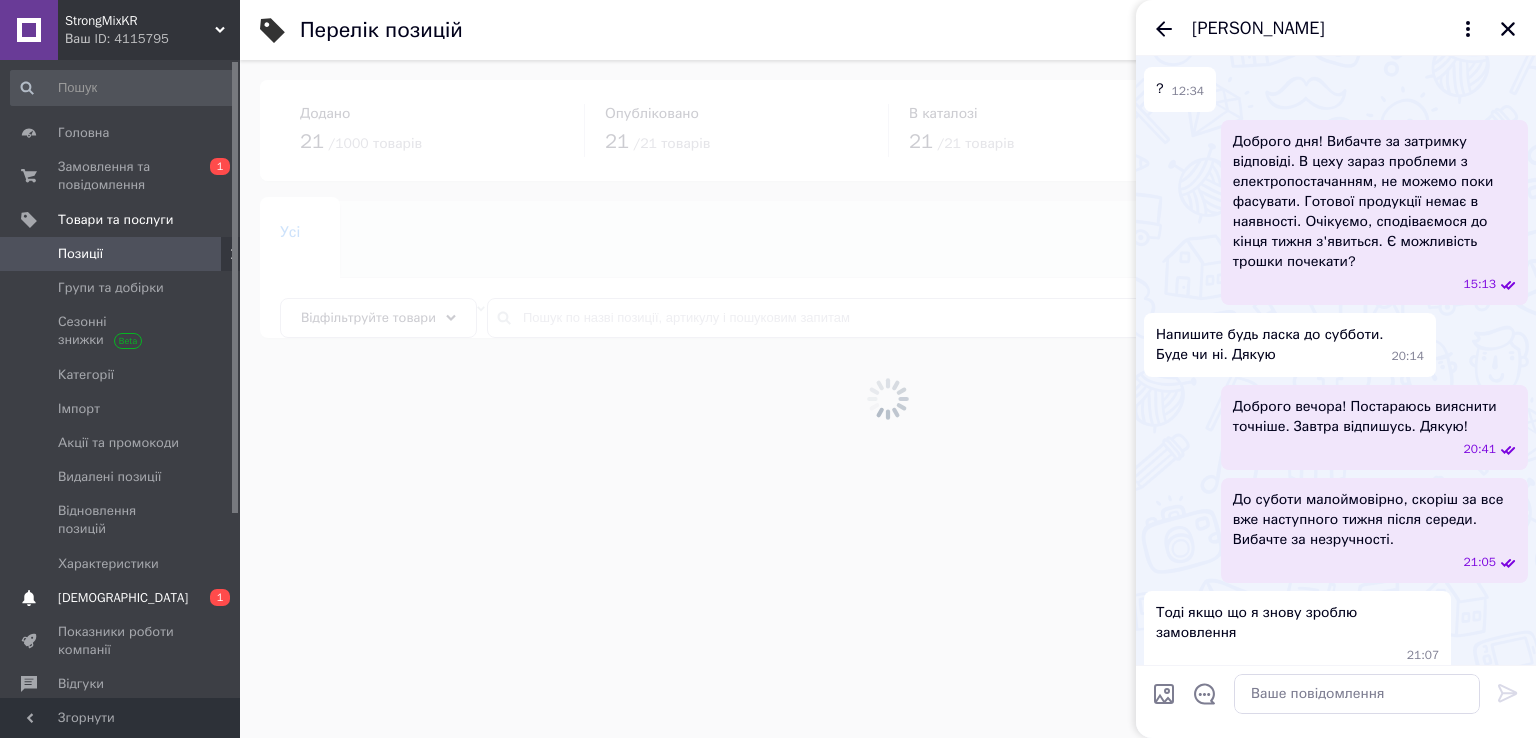 click on "Сповіщення 0 1" at bounding box center (123, 598) 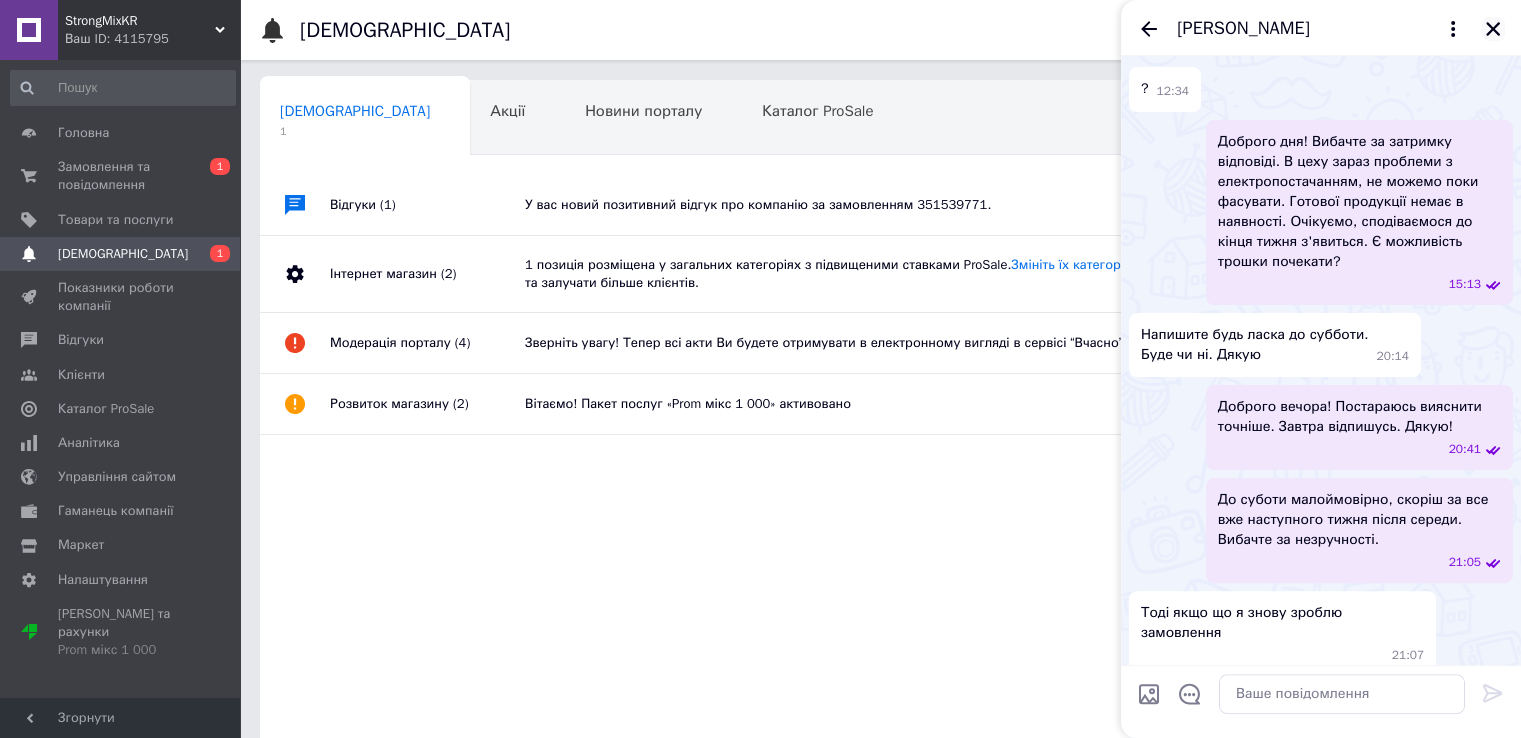 click 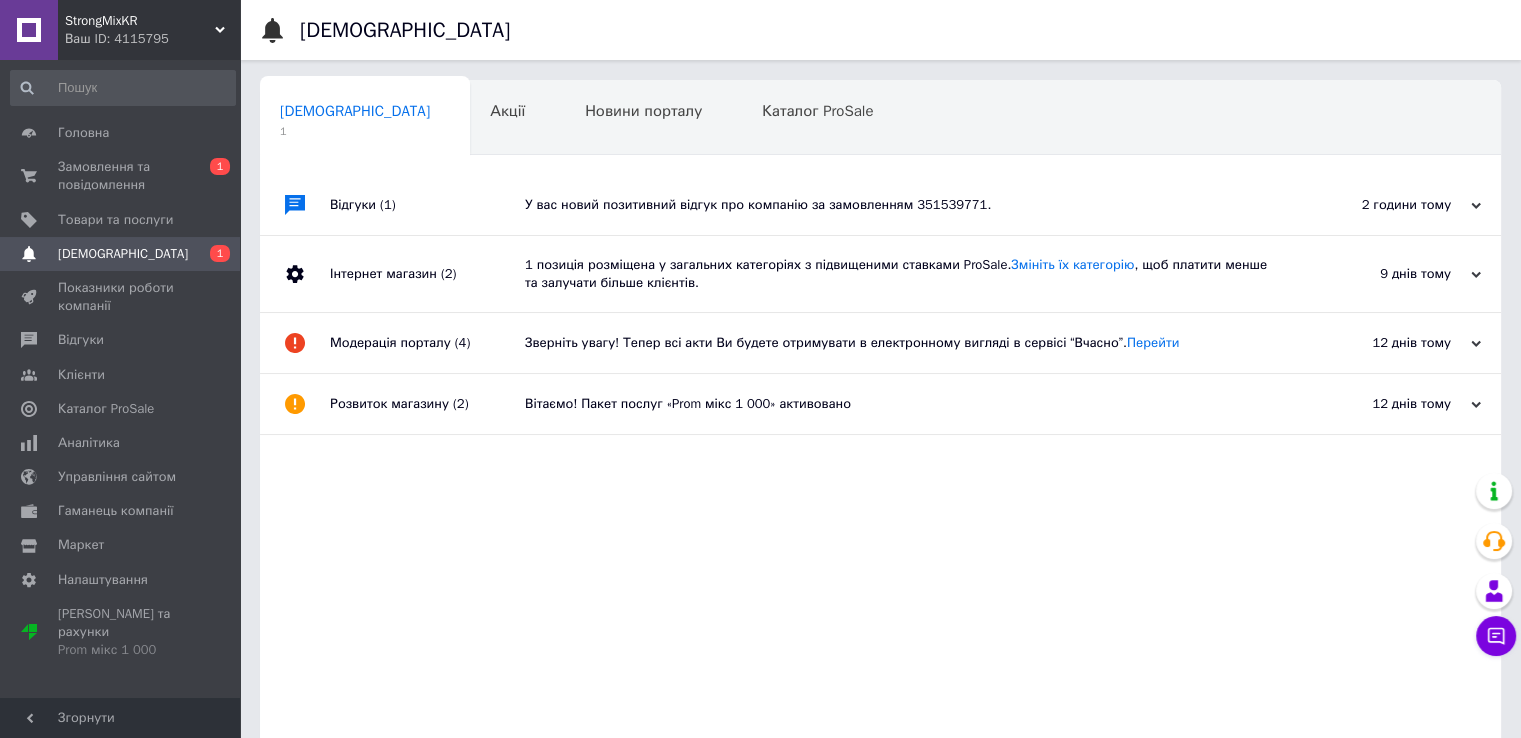 click on "У вас новий позитивний відгук про компанію за замовленням 351539771." at bounding box center [903, 205] 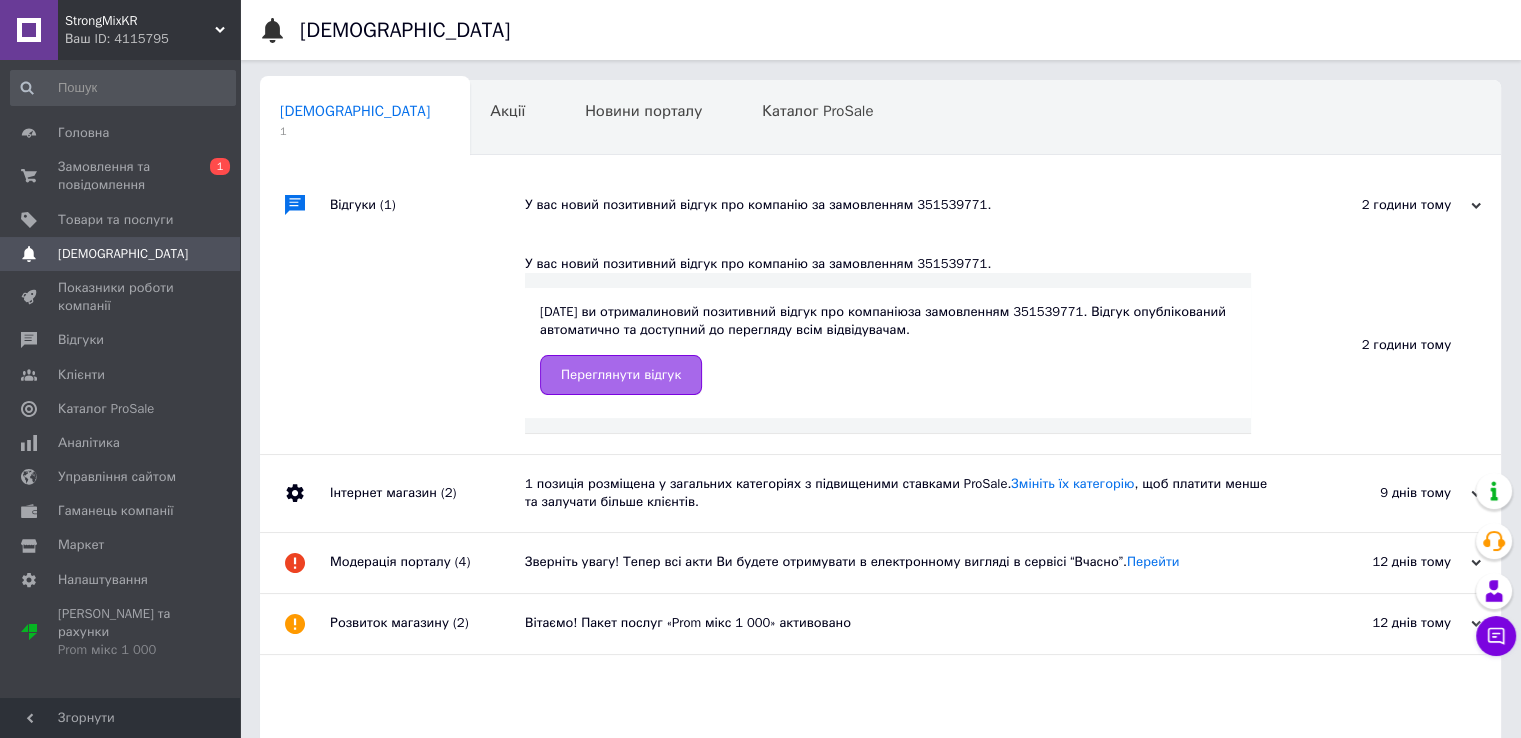 click on "Переглянути відгук" at bounding box center [621, 375] 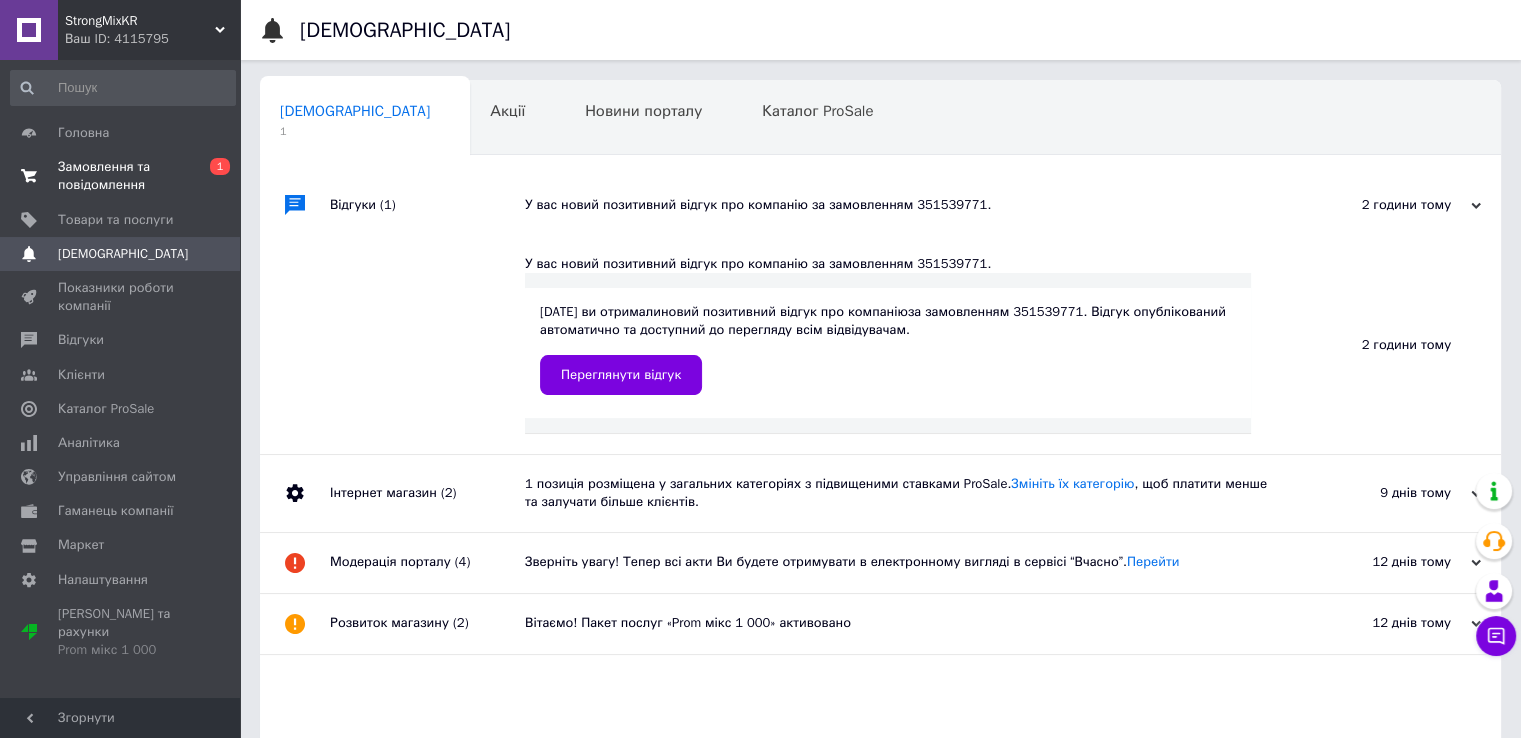 click on "Замовлення та повідомлення" at bounding box center [121, 176] 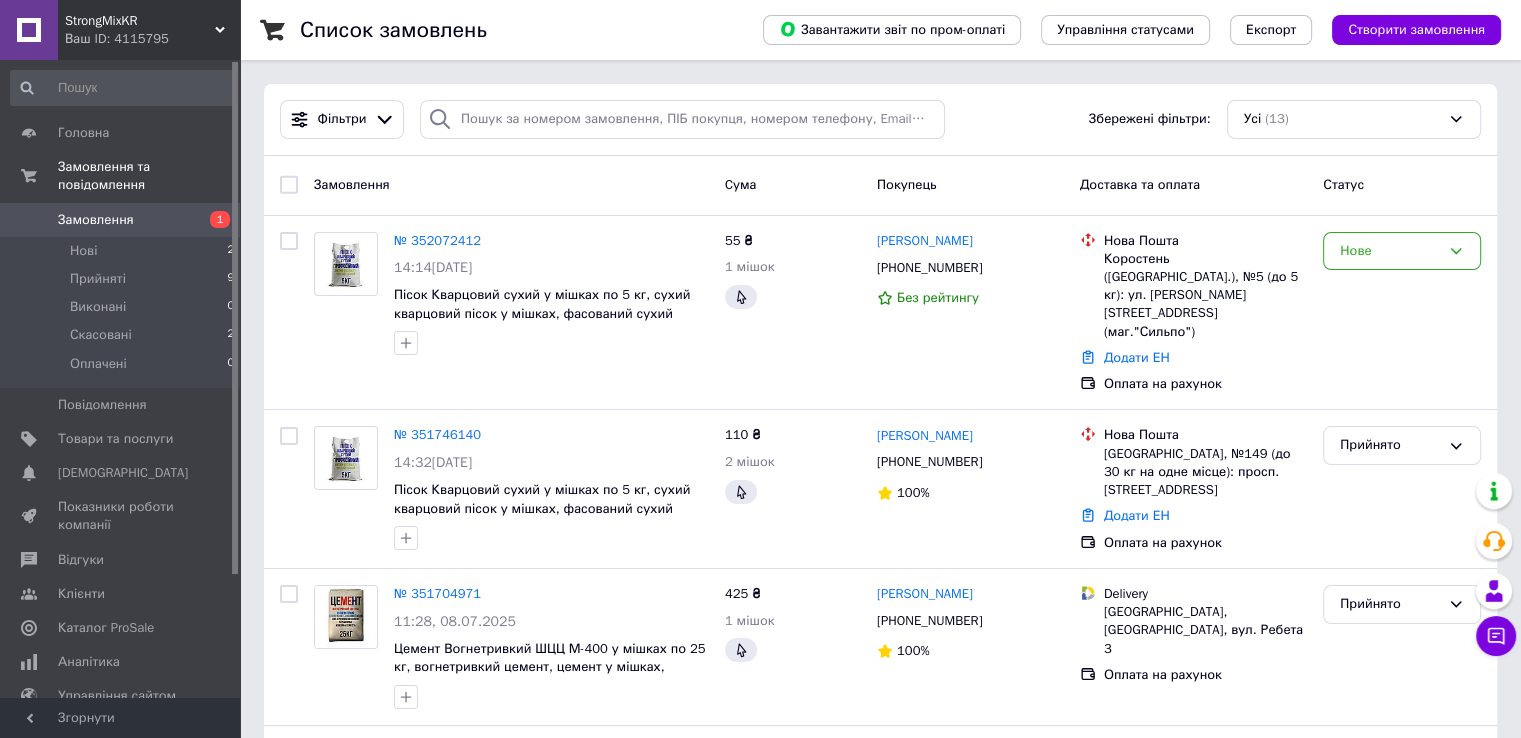 click on "Список замовлень   Завантажити звіт по пром-оплаті Управління статусами Експорт Створити замовлення Фільтри Збережені фільтри: Усі (13) Замовлення Cума Покупець Доставка та оплата Статус № 352072412 14:14, 10.07.2025 Пісок Кварцовий сухий у мішках по 5 кг, сухий кварцовий пісок у мішках, фасований сухий пісок, сухий пісок, пісок сухий 55 ₴ 1 мішок Ольга Скуратовская +380679723278 Без рейтингу Нова Пошта Коростень (Житомирська обл.), №5 (до 5 кг): ул. Героев Чернобыля, 11 (маг."Сильпо") Додати ЕН Оплата на рахунок Нове № 351746140 14:32, 08.07.2025 110 ₴ 2 мішок Геннадий Дёмин +380503684545 100% Нова Пошта" at bounding box center [880, 1102] 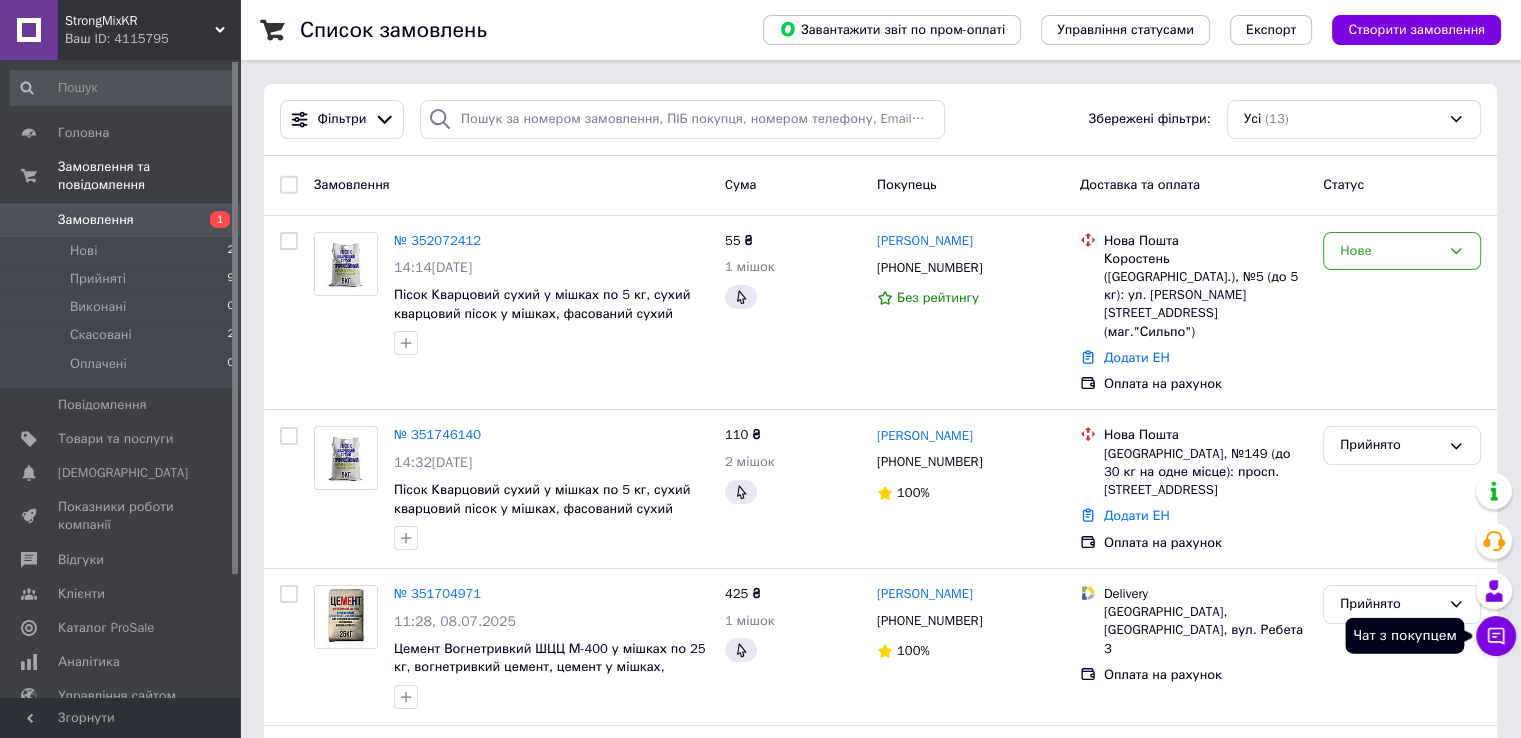 click on "Чат з покупцем" at bounding box center [1496, 636] 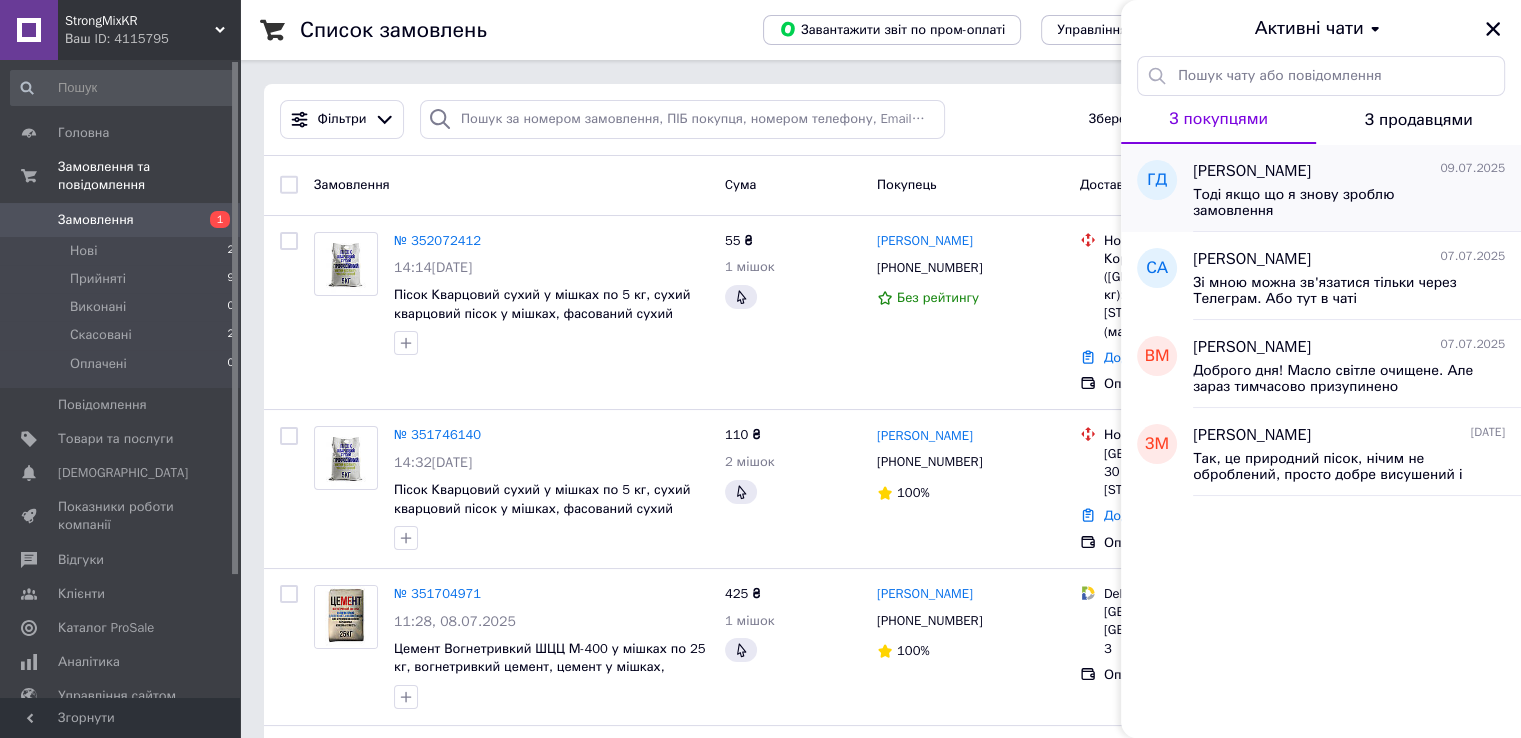 click on "Геннадий Дёмин 09.07.2025 Тоді якщо що я знову зроблю замовлення" at bounding box center [1357, 188] 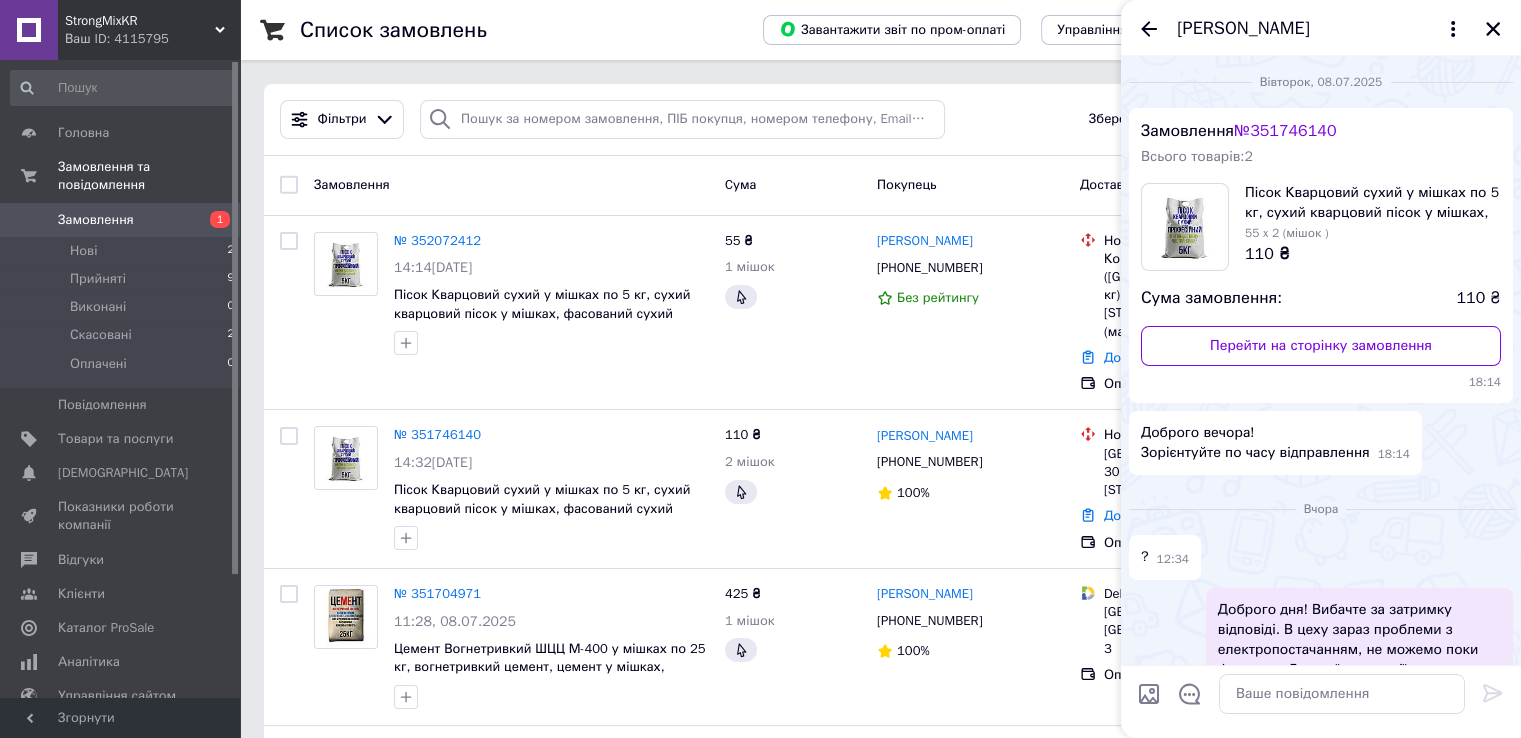 scroll, scrollTop: 468, scrollLeft: 0, axis: vertical 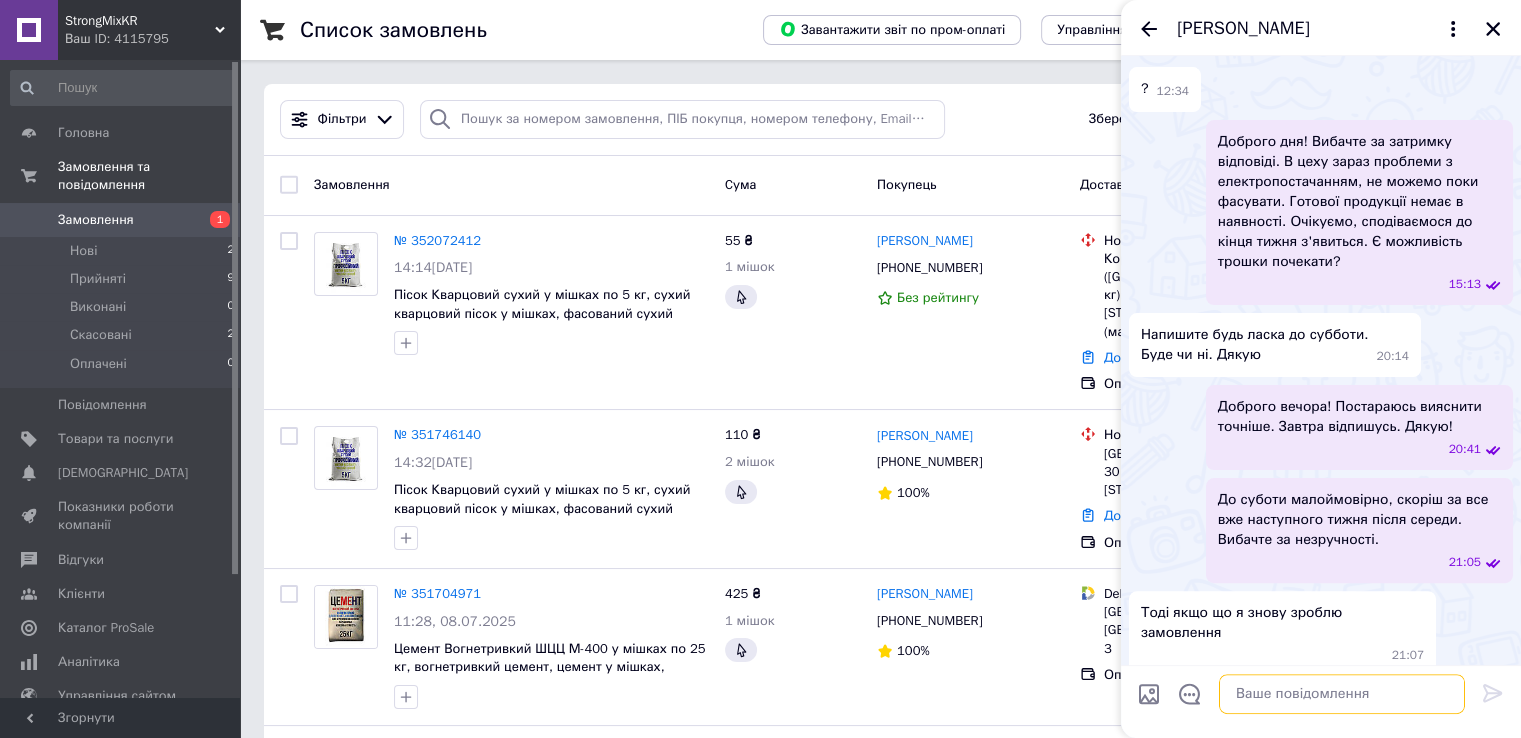 click at bounding box center [1342, 694] 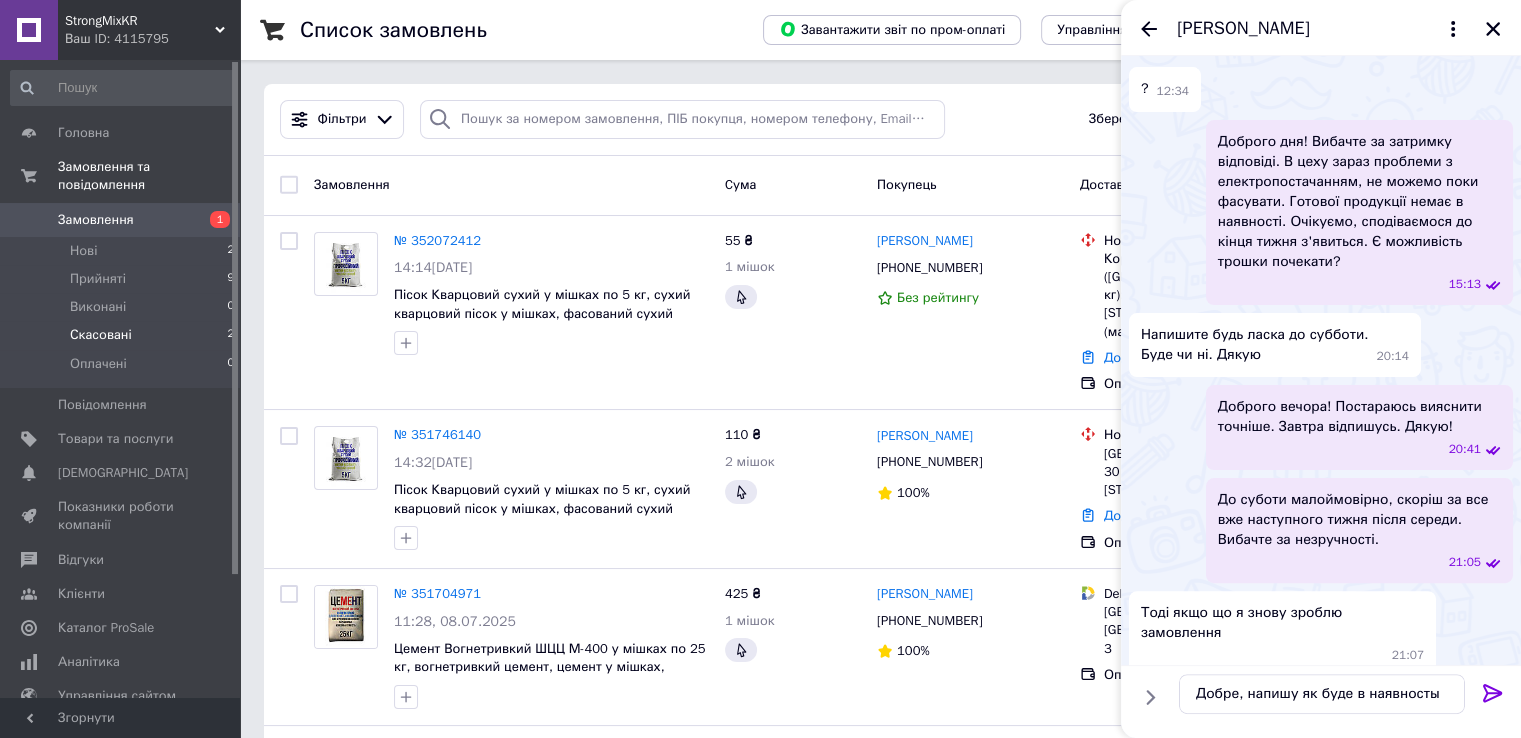 click on "Скасовані" at bounding box center (101, 335) 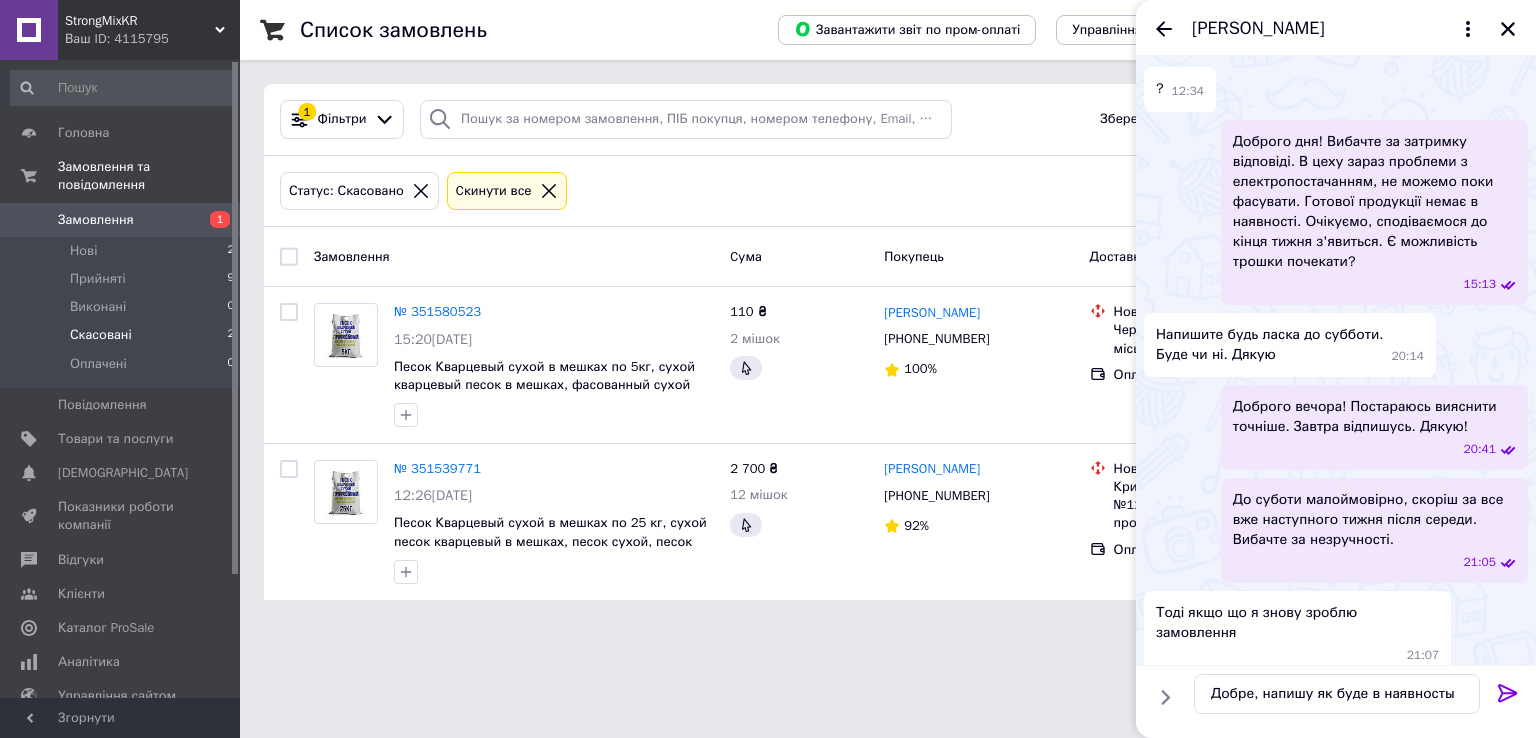 click on "Замовлення" at bounding box center [96, 220] 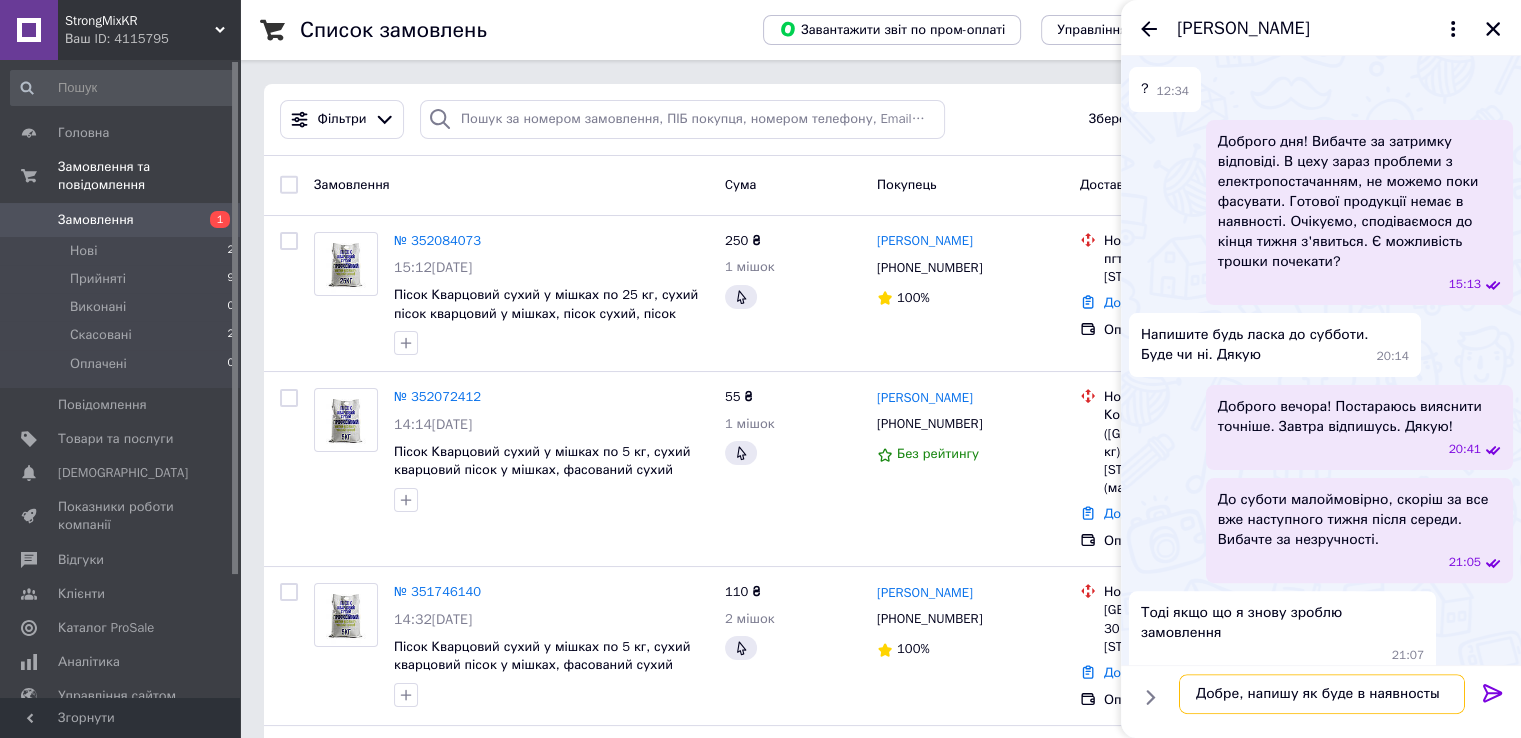 click on "Добре, напишу як буде в наявносты" at bounding box center (1322, 694) 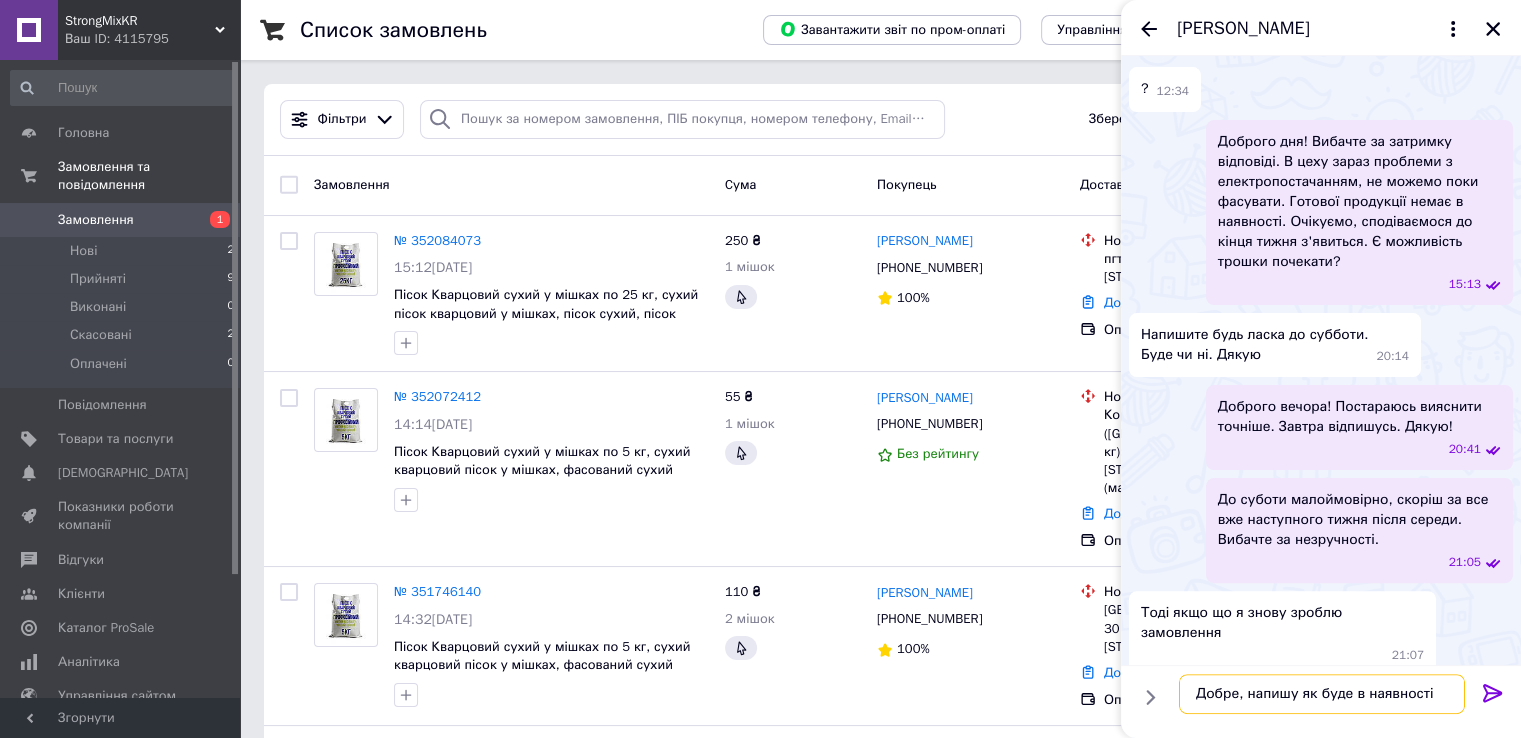 type on "Добре, напишу як буде в наявності" 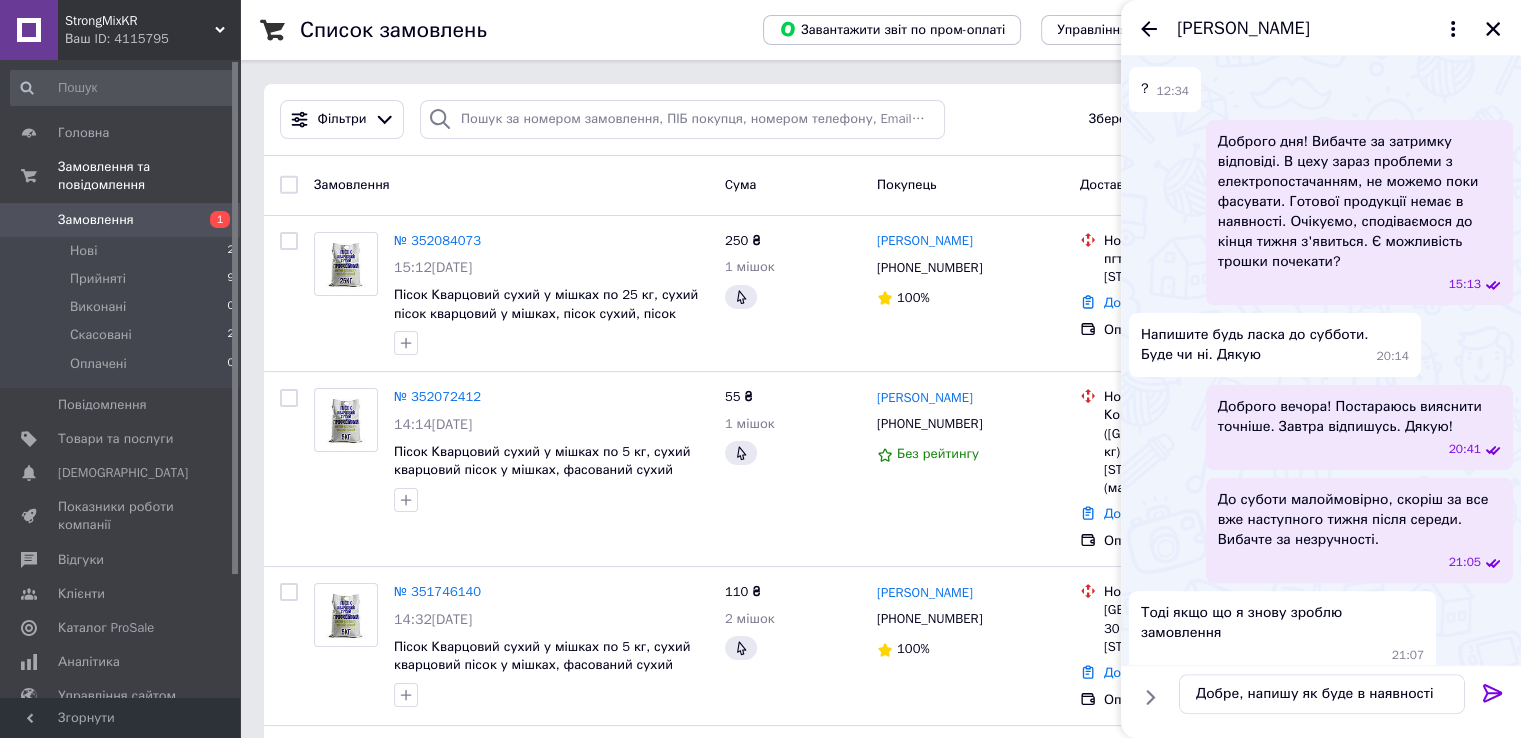 click 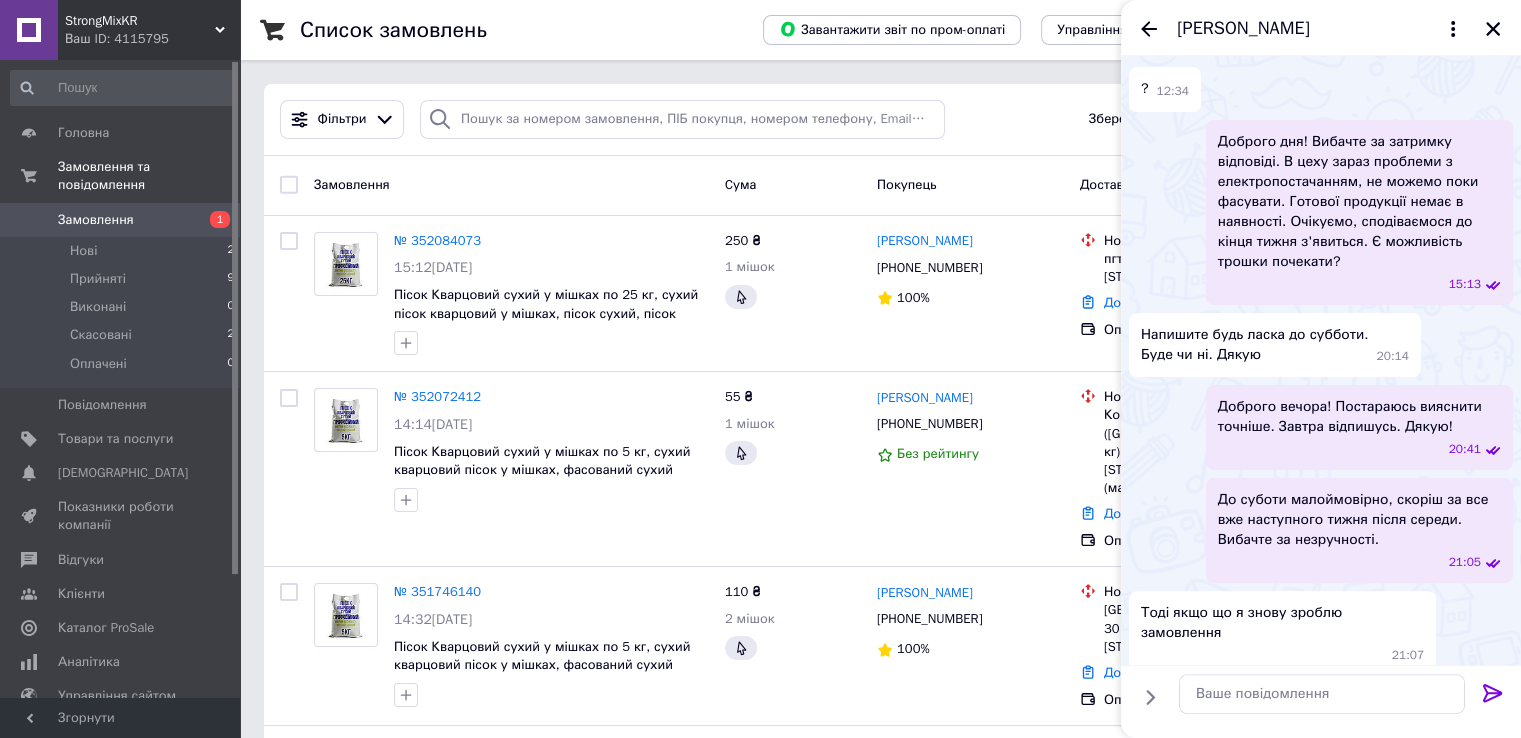 scroll, scrollTop: 573, scrollLeft: 0, axis: vertical 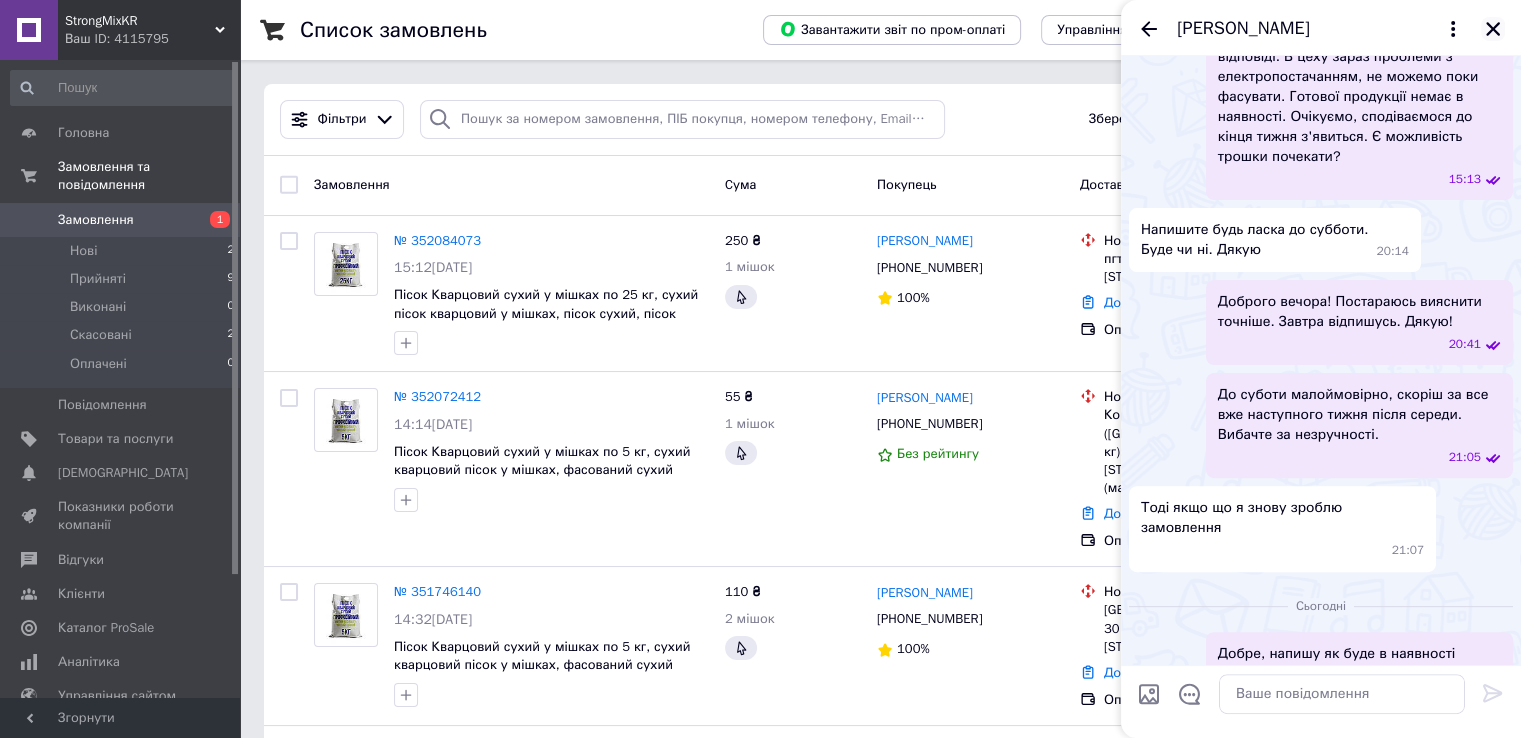 click 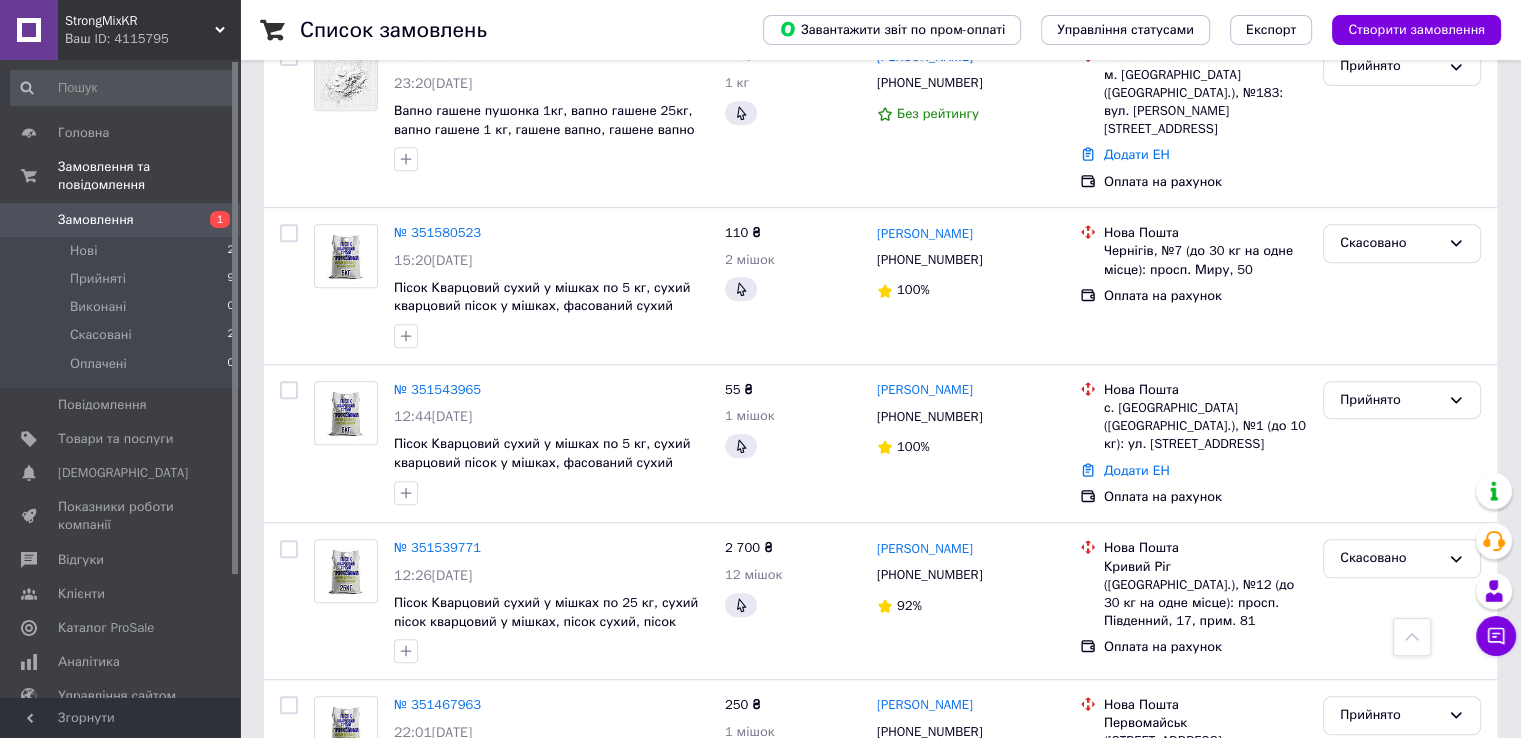 scroll, scrollTop: 900, scrollLeft: 0, axis: vertical 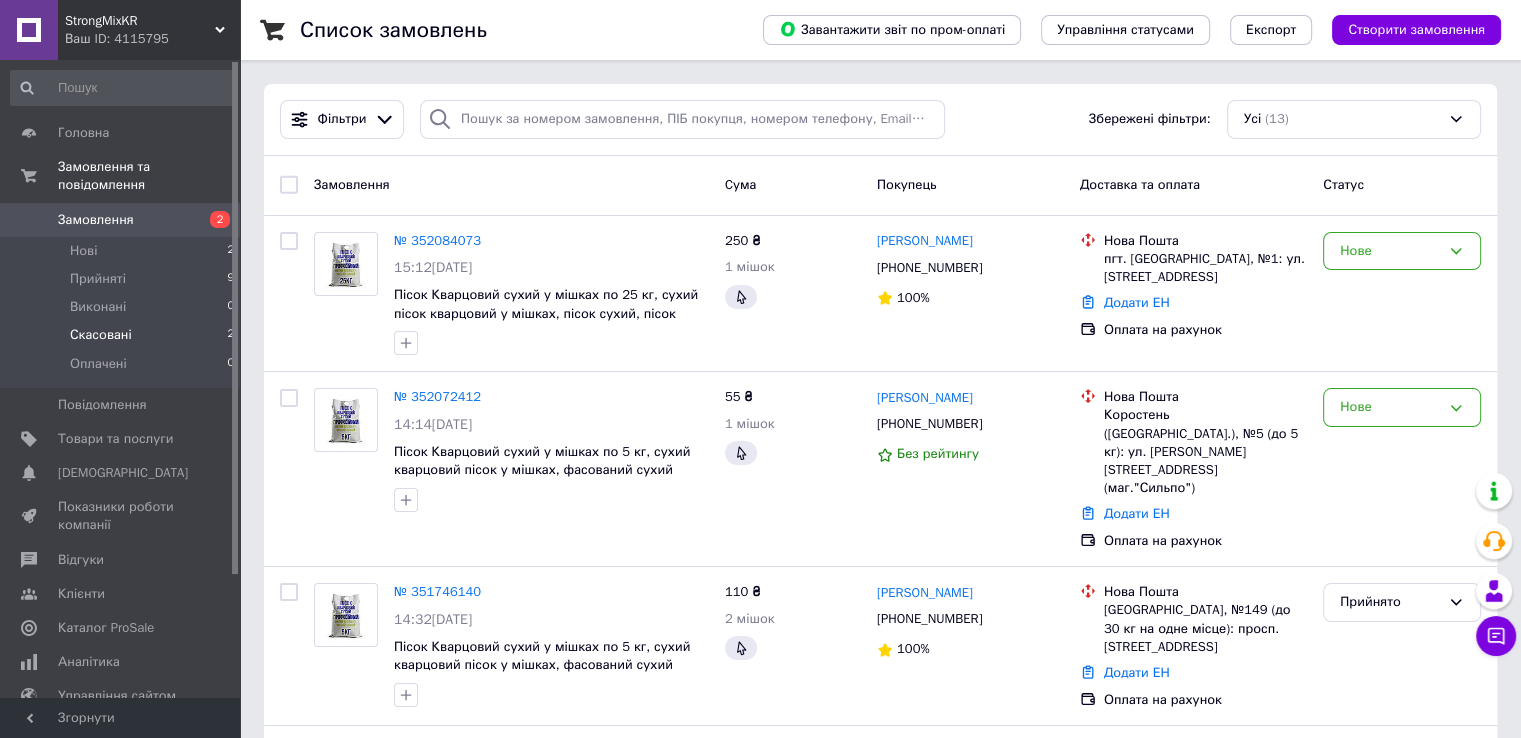click on "Скасовані" at bounding box center (101, 335) 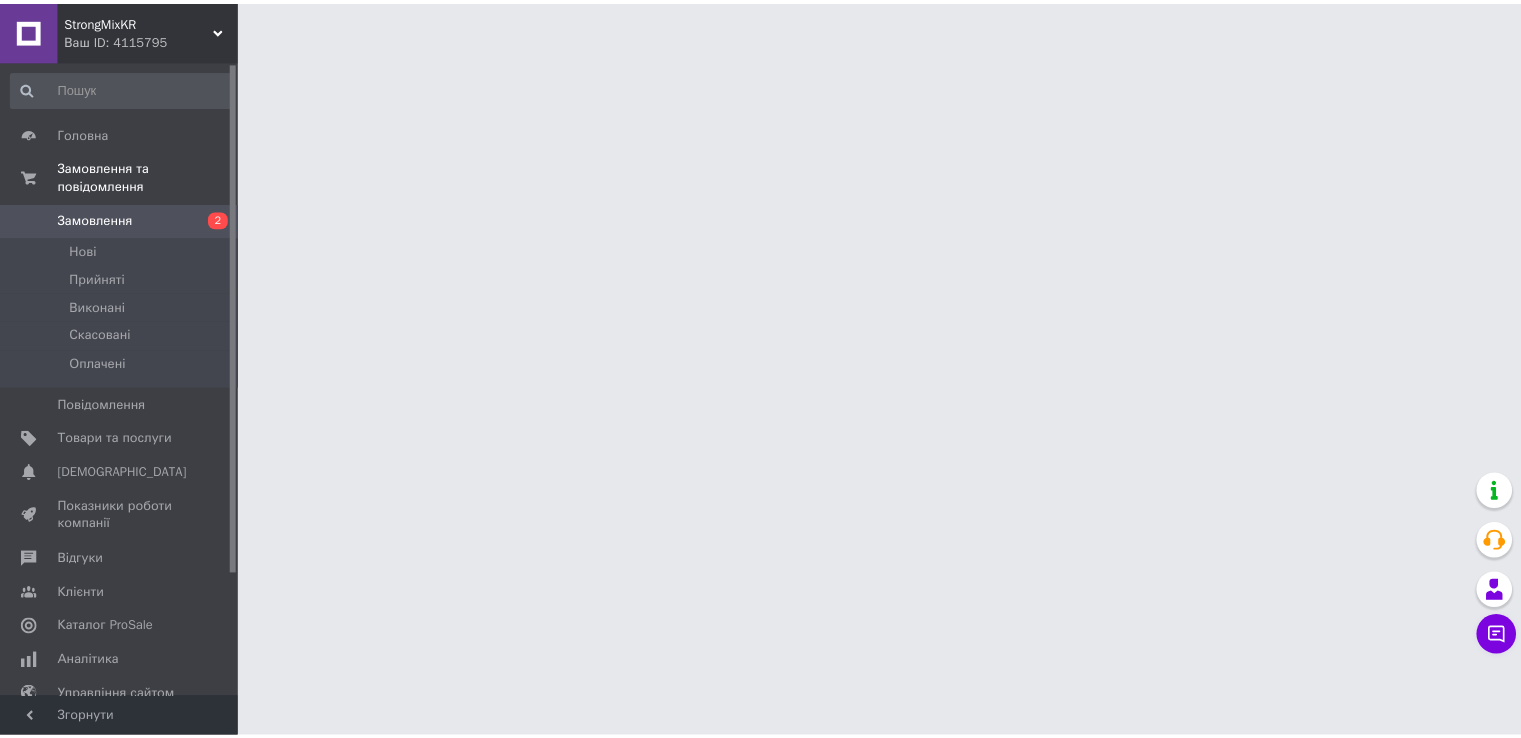 scroll, scrollTop: 0, scrollLeft: 0, axis: both 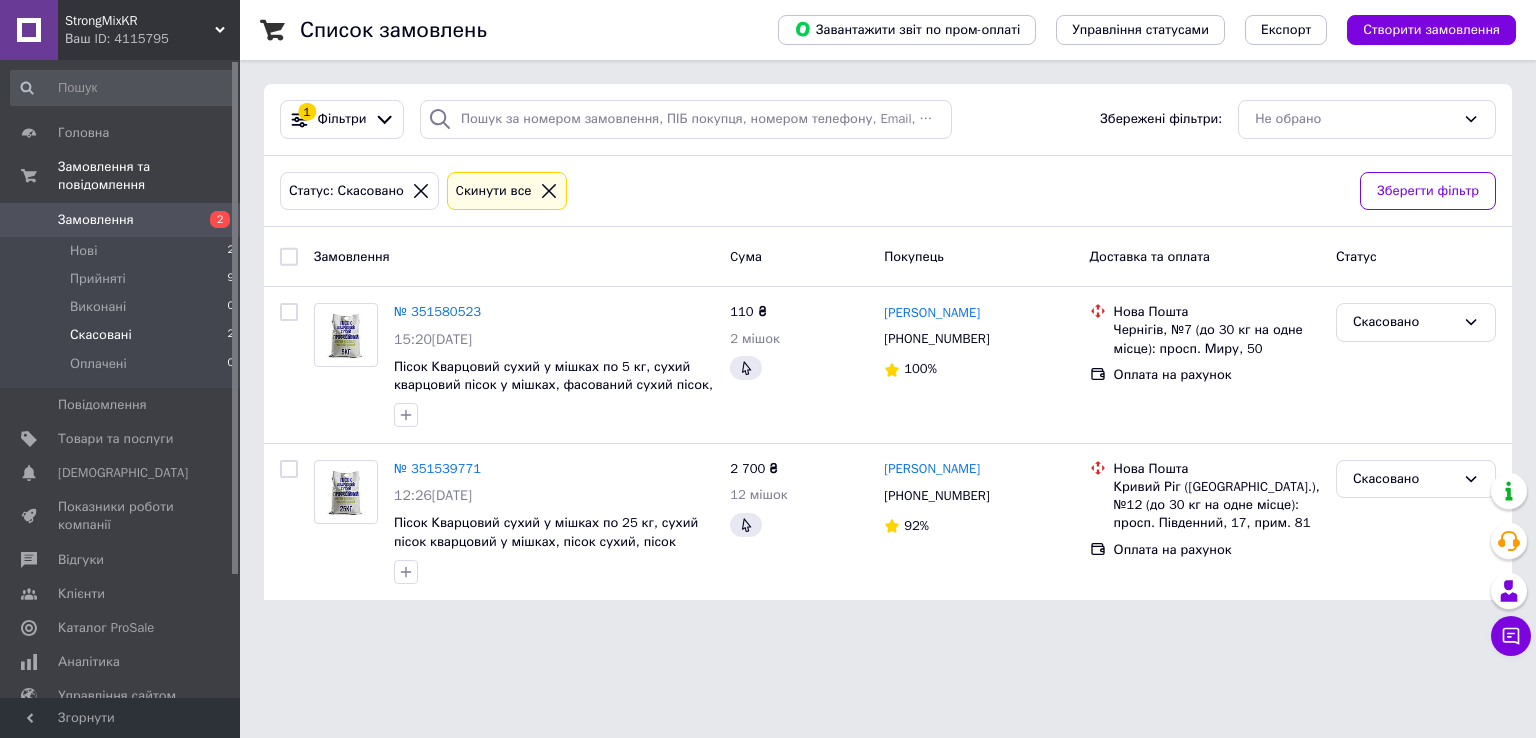 click on "Замовлення" at bounding box center (96, 220) 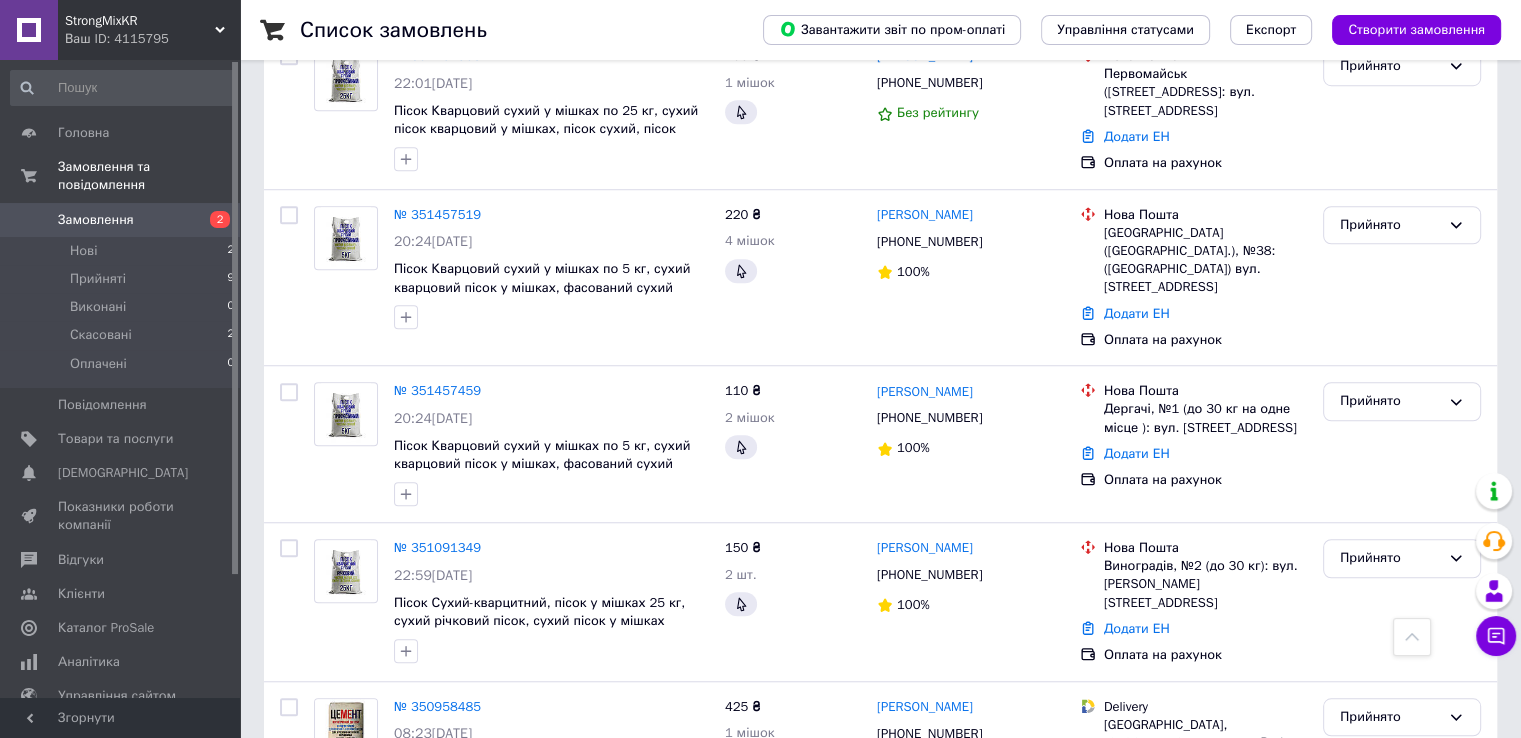 scroll, scrollTop: 1543, scrollLeft: 0, axis: vertical 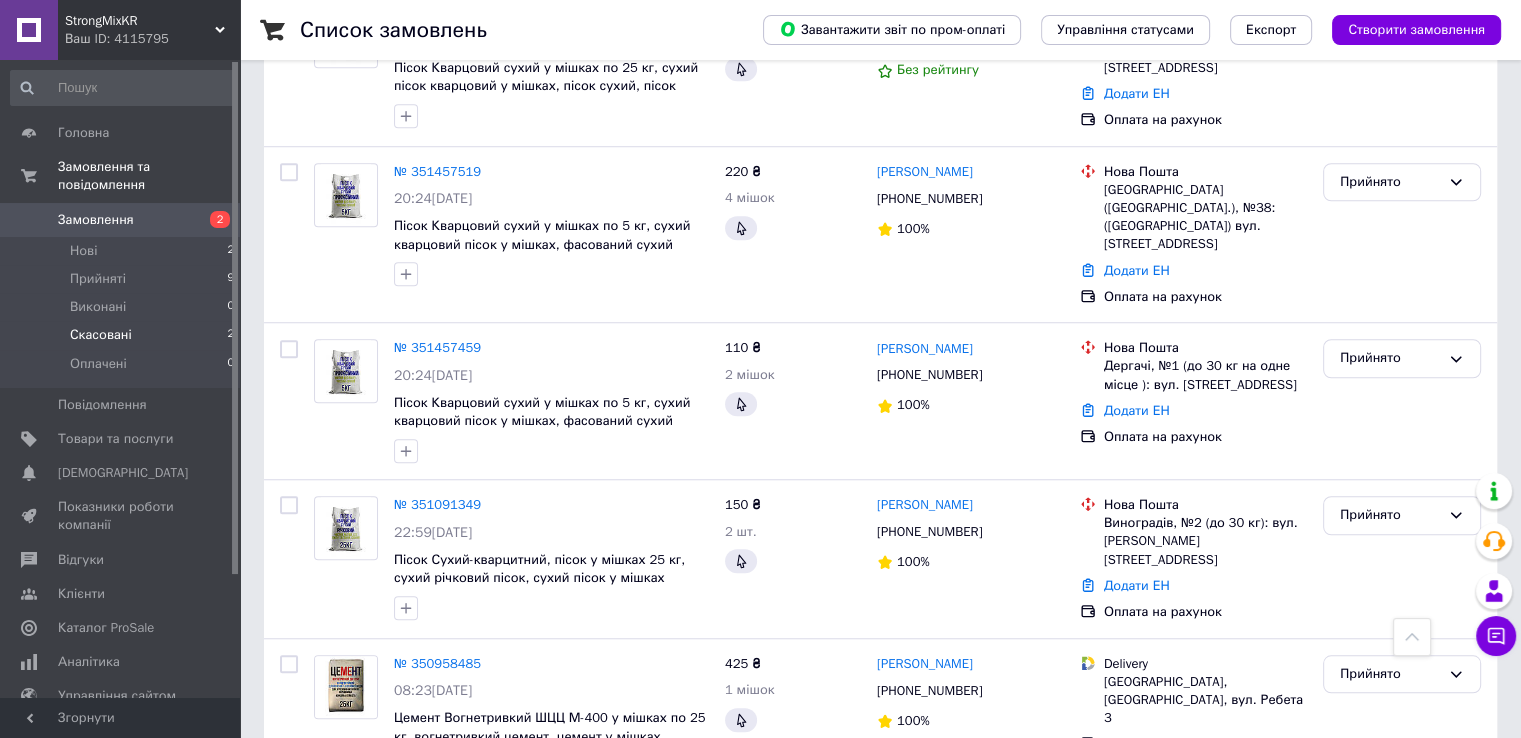 click on "Скасовані 2" at bounding box center (123, 335) 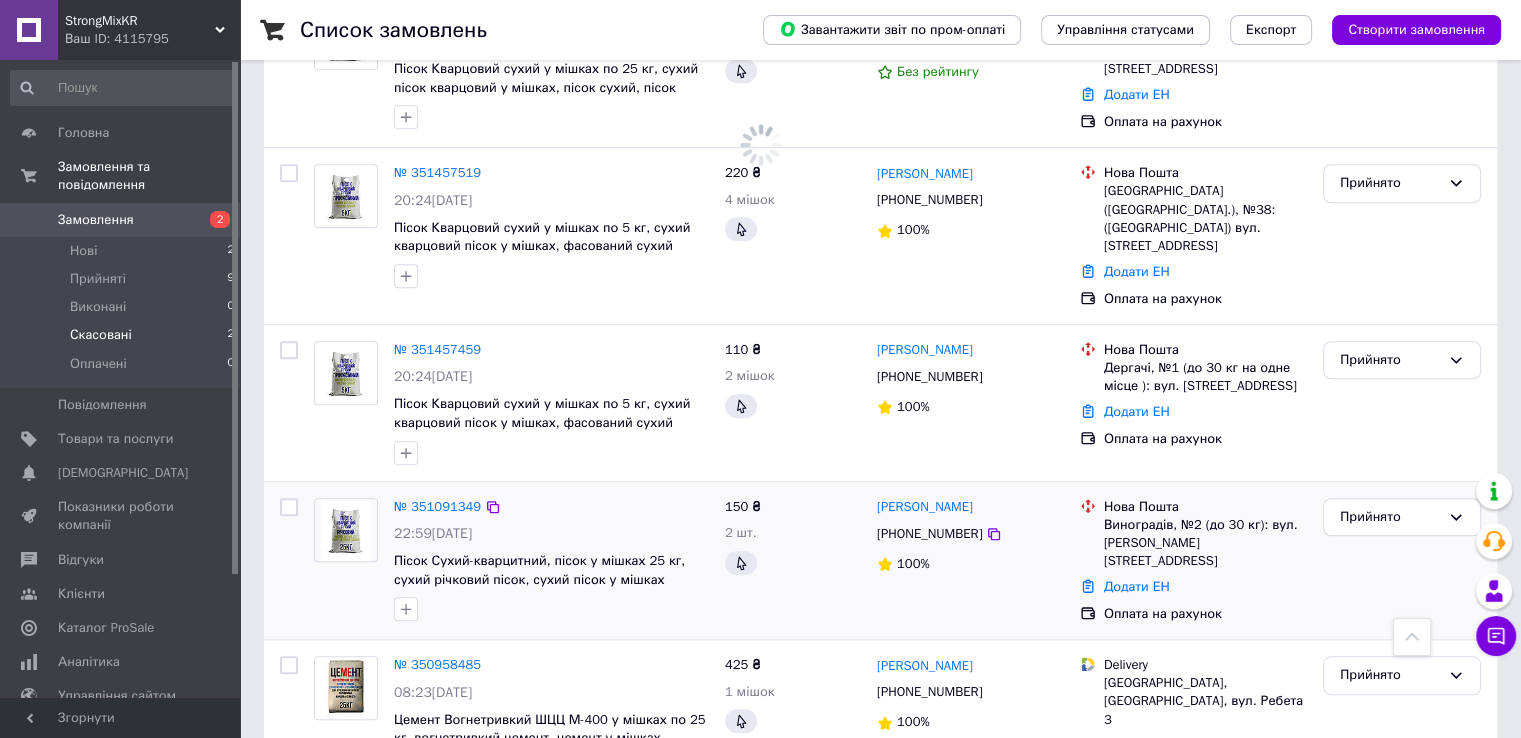 scroll, scrollTop: 0, scrollLeft: 0, axis: both 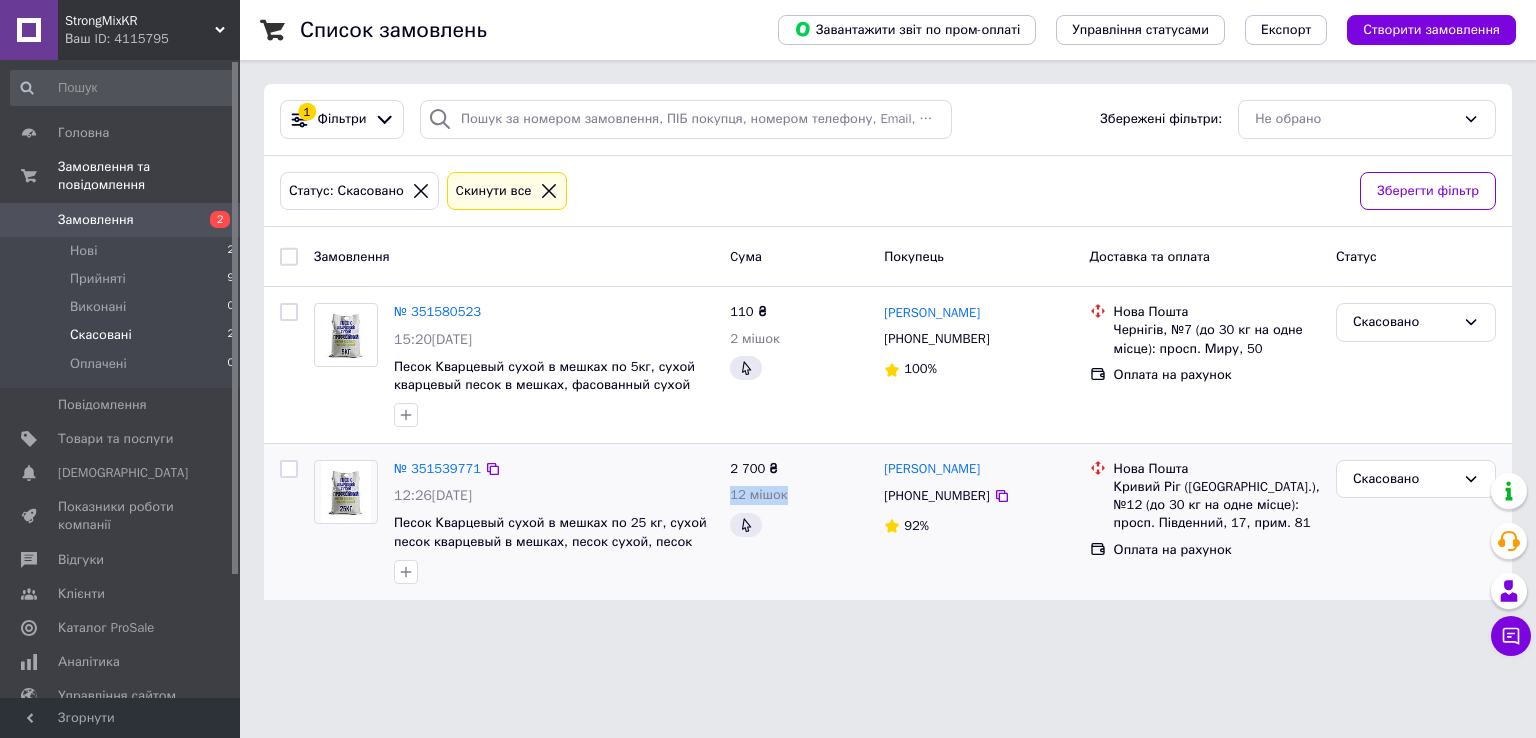 drag, startPoint x: 732, startPoint y: 496, endPoint x: 784, endPoint y: 489, distance: 52.46904 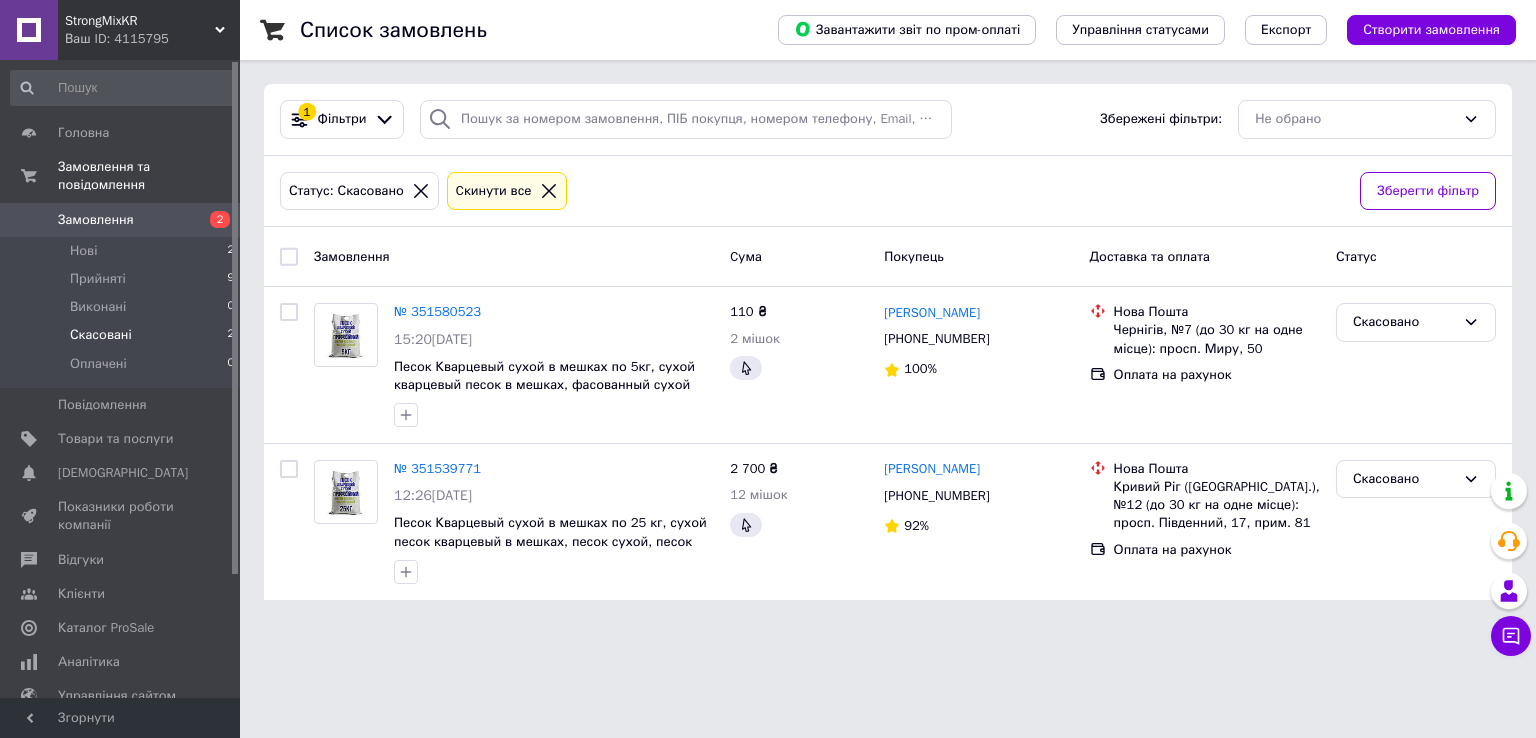 click on "Список замовлень   Завантажити звіт по пром-оплаті Управління статусами Експорт Створити замовлення 1 Фільтри Збережені фільтри: Не обрано Статус: Скасовано Cкинути все Зберегти фільтр Замовлення Cума Покупець Доставка та оплата Статус № 351580523 15:20, 07.07.2025 Песок Кварцевый сухой в мешках по 5кг, сухой кварцевый песок в мешках, фасованный сухой песок, сухой песок, песок сухой 110 ₴ 2 мішок Вікторія Верещинська +380980151241 100% Нова Пошта Чернігів, №7 (до 30 кг на одне місце): просп. Миру, 50 Оплата на рахунок Скасовано № 351539771 12:26, 07.07.2025 2 700 ₴ 12 мішок Володимир Ільчишин 92%" at bounding box center [888, 312] 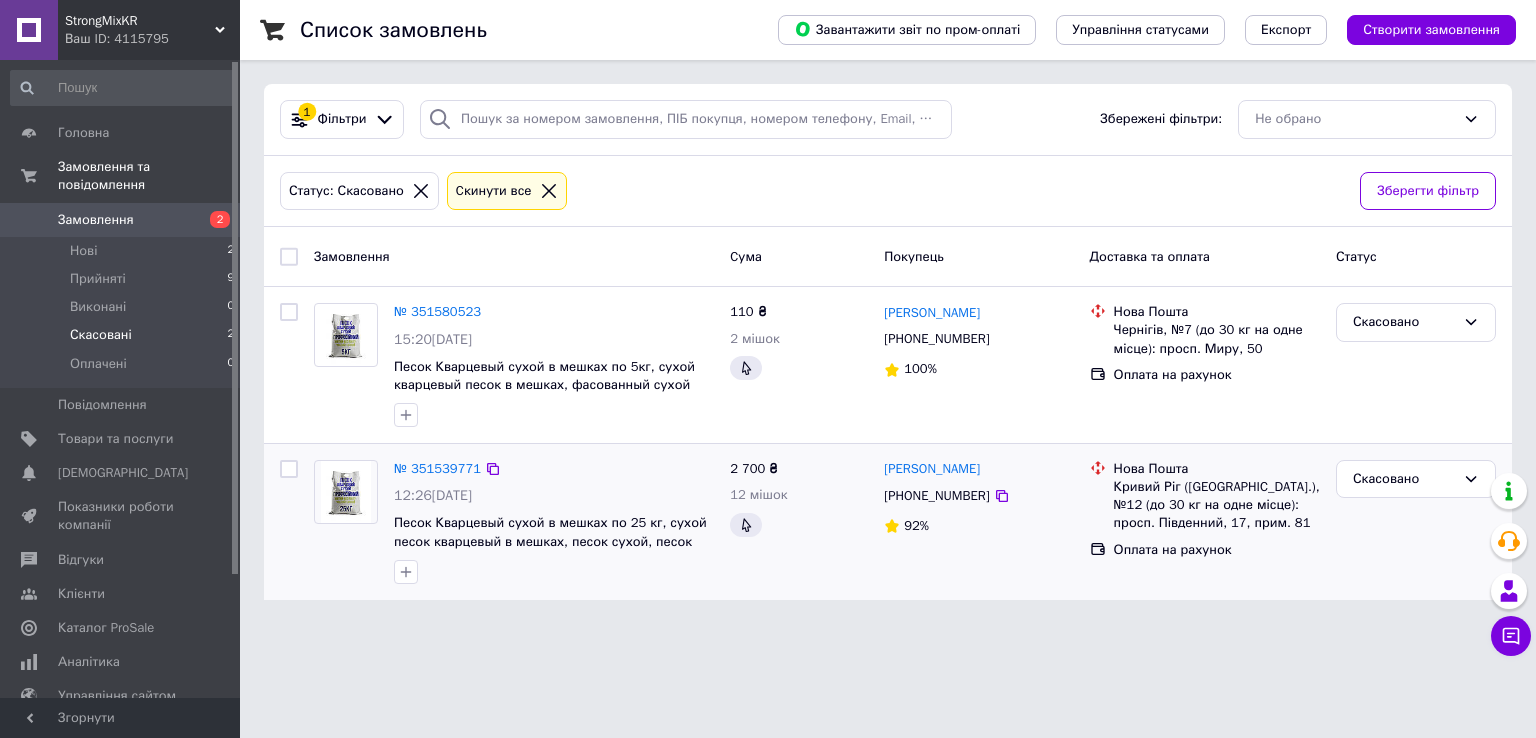 drag, startPoint x: 719, startPoint y: 494, endPoint x: 792, endPoint y: 493, distance: 73.00685 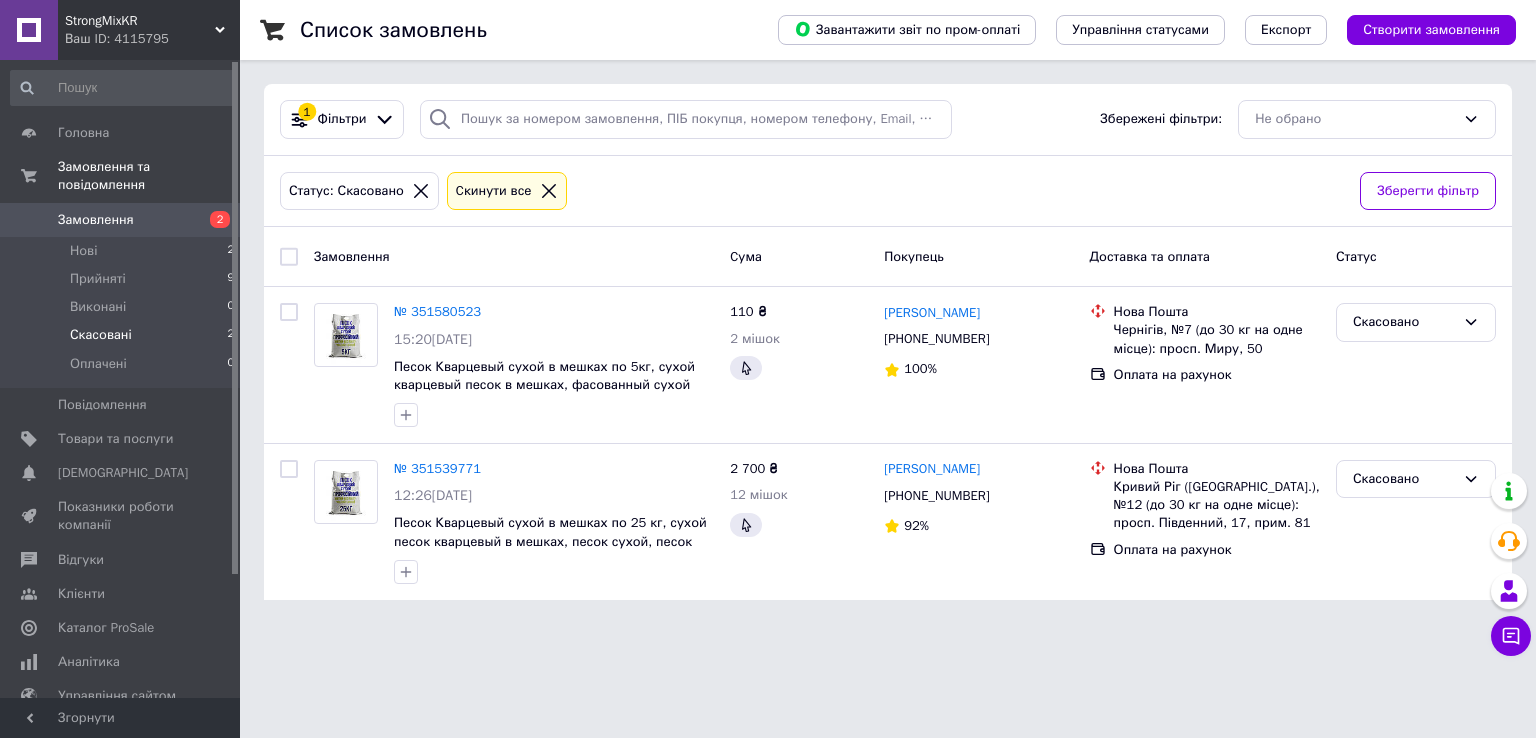 click on "StrongMixKR Ваш ID: 4115795 Сайт StrongMixKR Кабінет покупця Перевірити стан системи Сторінка на порталі Довідка Вийти Головна Замовлення та повідомлення Замовлення 2 Нові 2 Прийняті 9 Виконані 0 Скасовані 2 Оплачені 0 Повідомлення 0 Товари та послуги Сповіщення 0 0 Показники роботи компанії Відгуки Клієнти Каталог ProSale Аналітика Управління сайтом Гаманець компанії Маркет Налаштування Тарифи та рахунки Prom мікс 1 000 Згорнути
Список замовлень   Завантажити звіт по пром-оплаті Управління статусами Експорт 1 Cума" at bounding box center (768, 312) 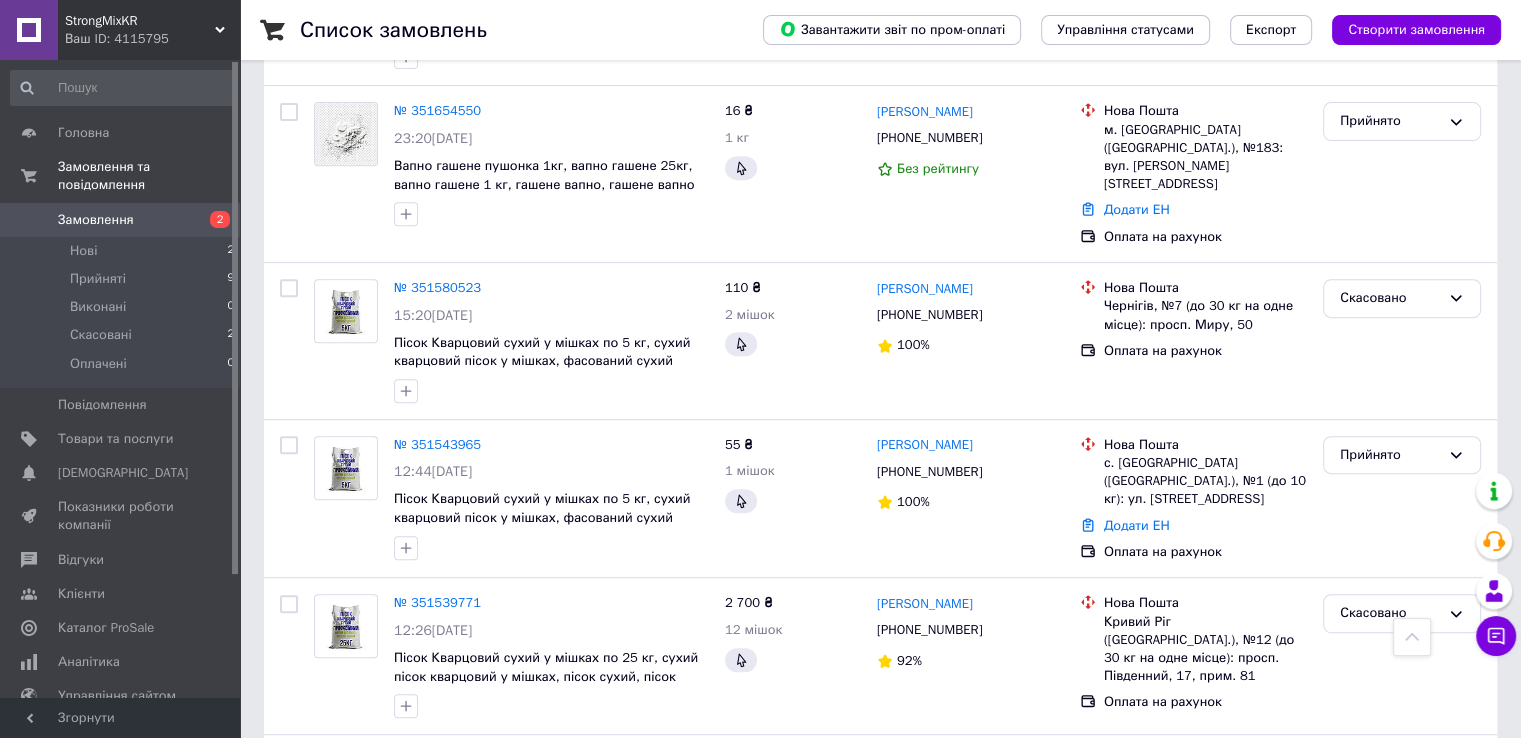 scroll, scrollTop: 800, scrollLeft: 0, axis: vertical 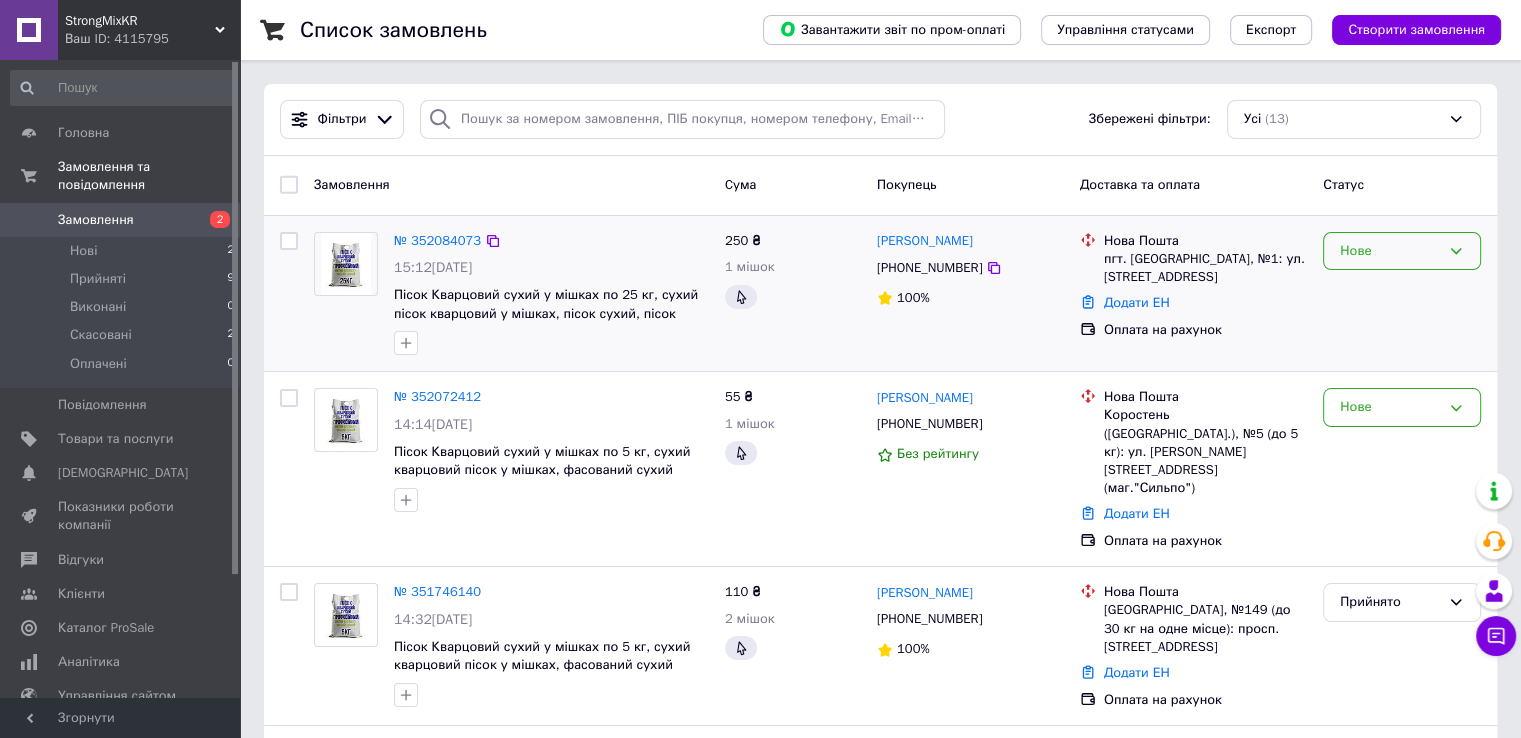 click 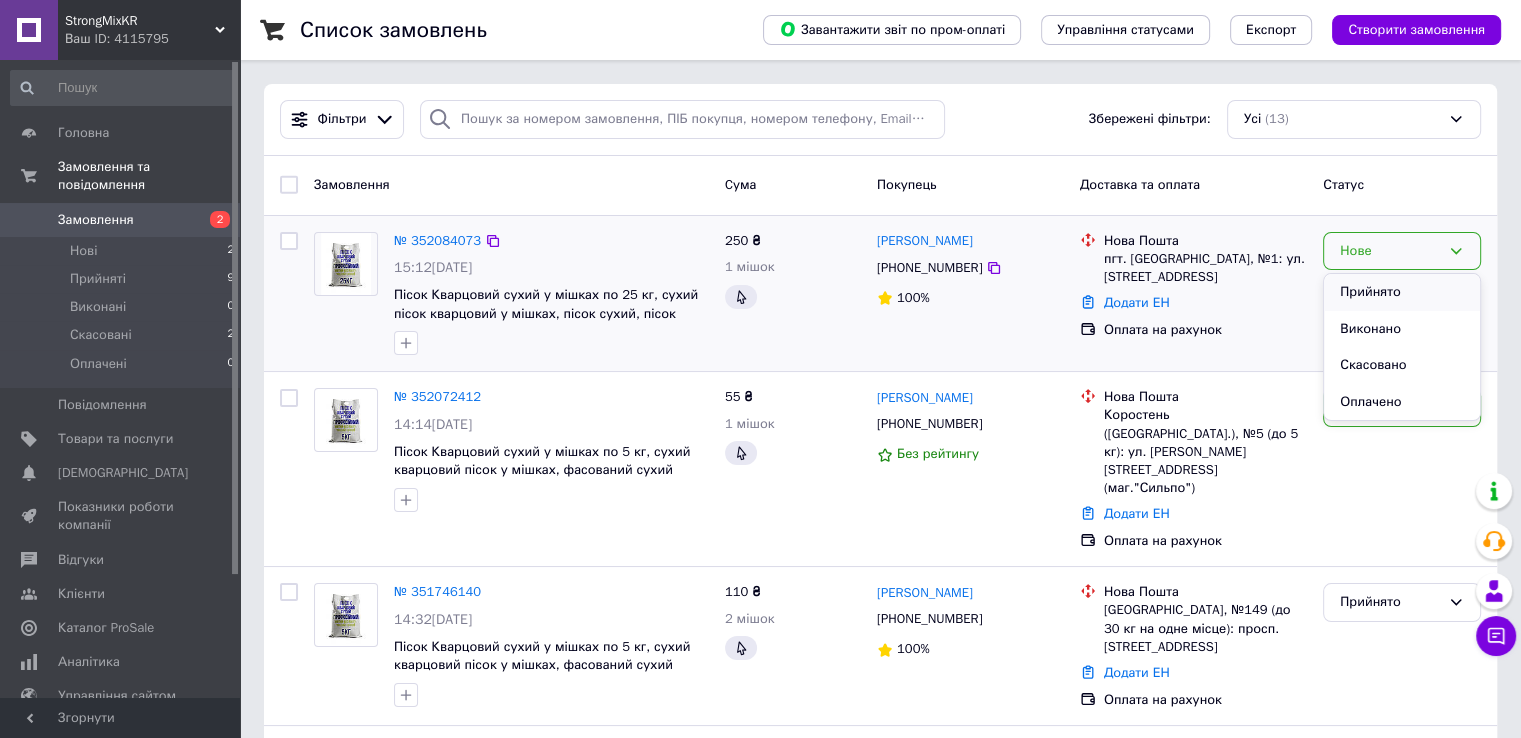 click on "Прийнято" at bounding box center (1402, 292) 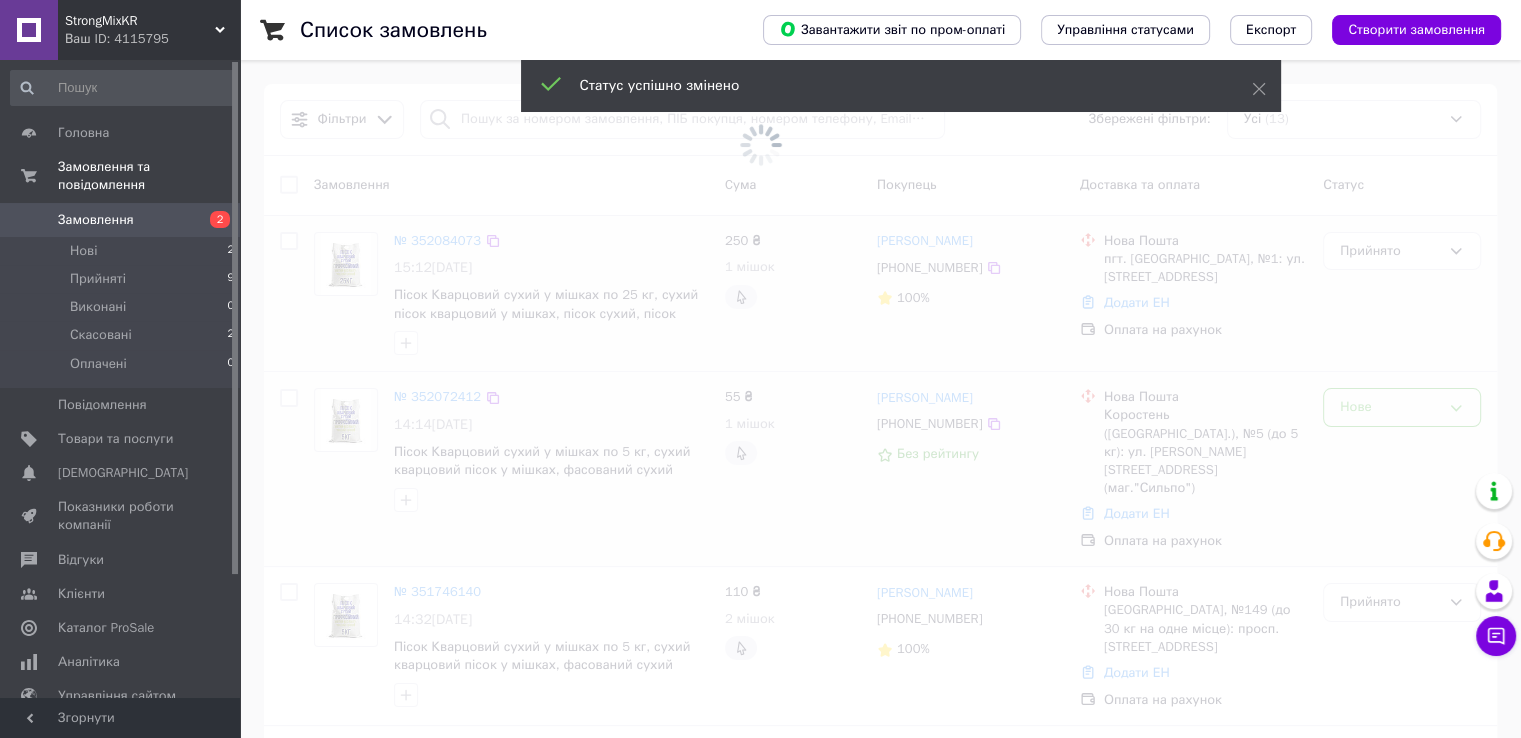 click at bounding box center [760, 369] 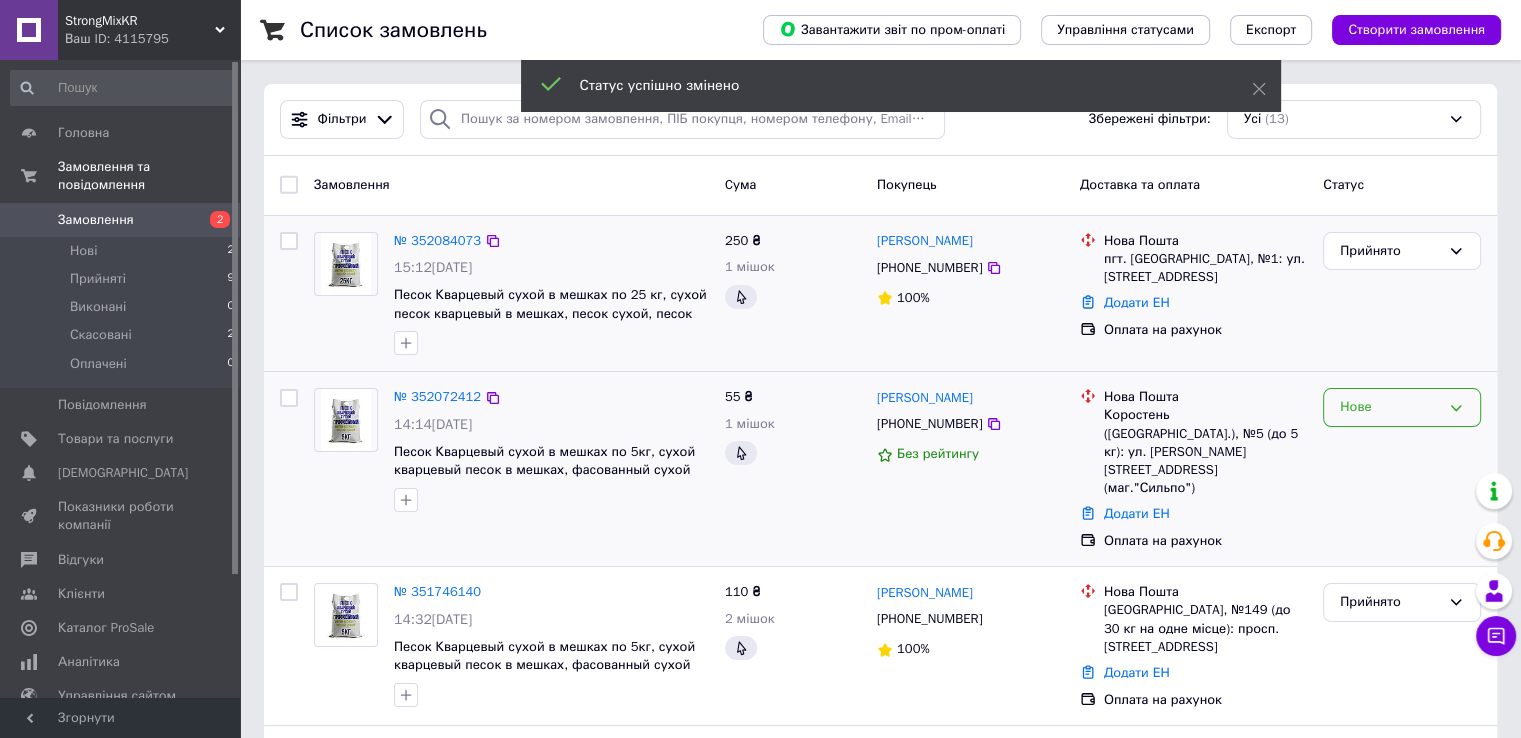 click 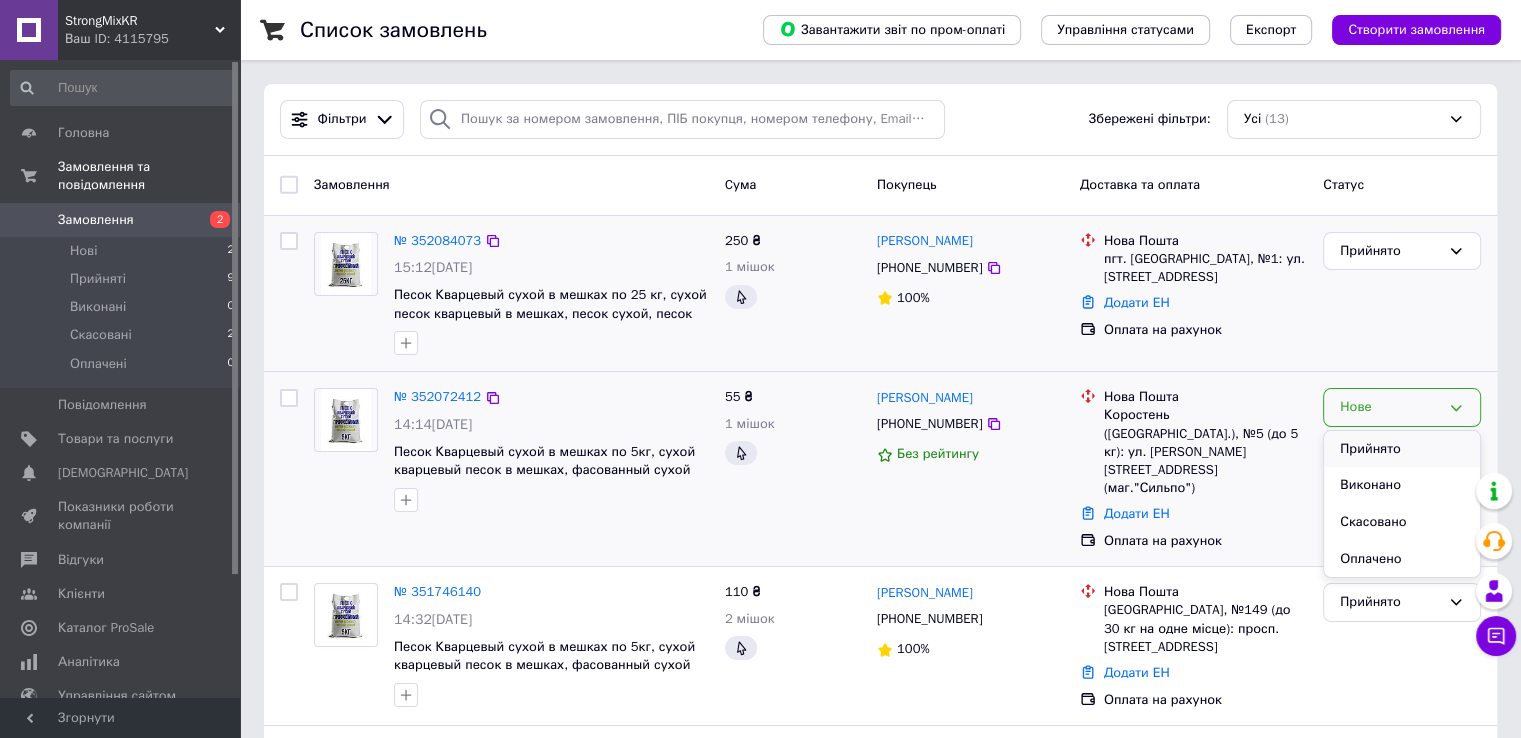 click on "Прийнято" at bounding box center (1402, 449) 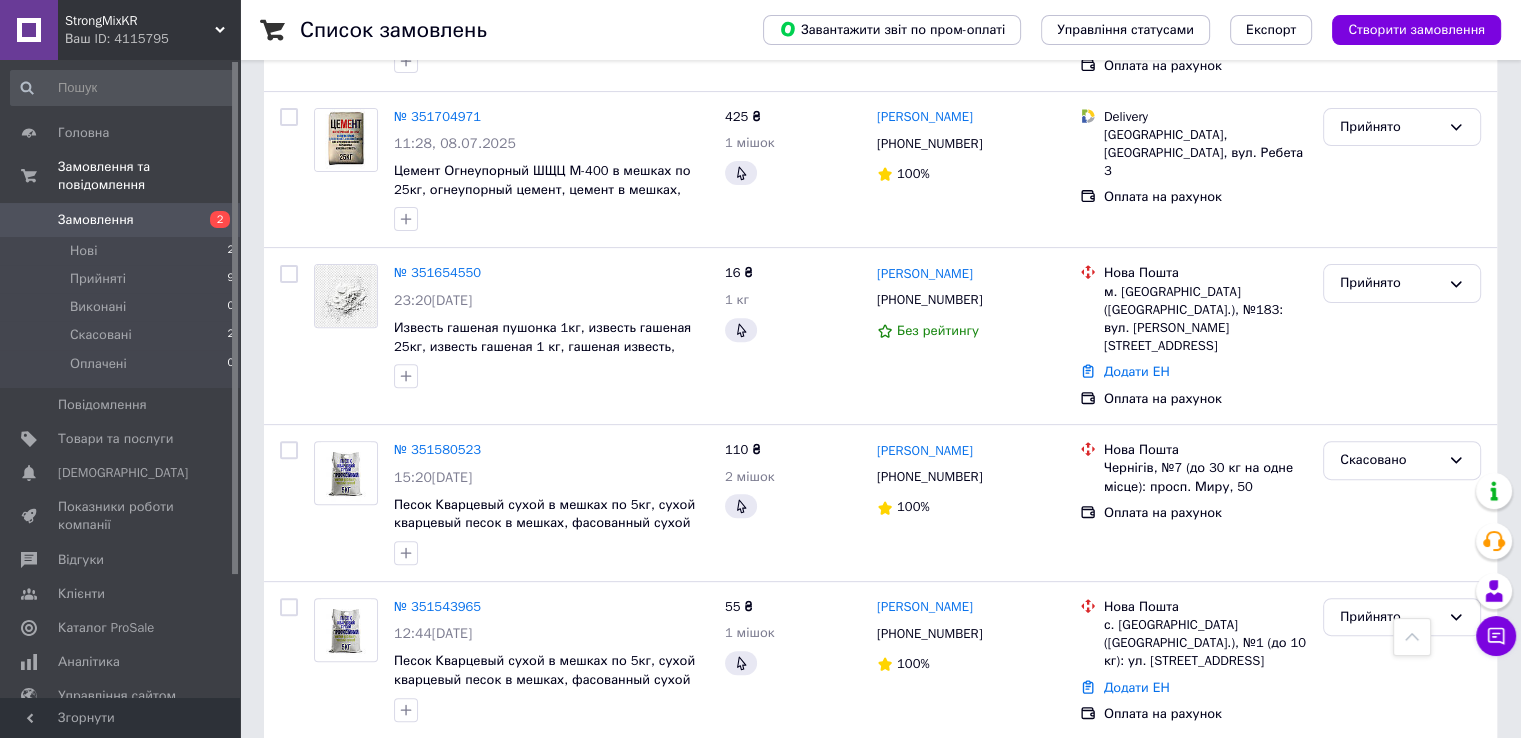 scroll, scrollTop: 0, scrollLeft: 0, axis: both 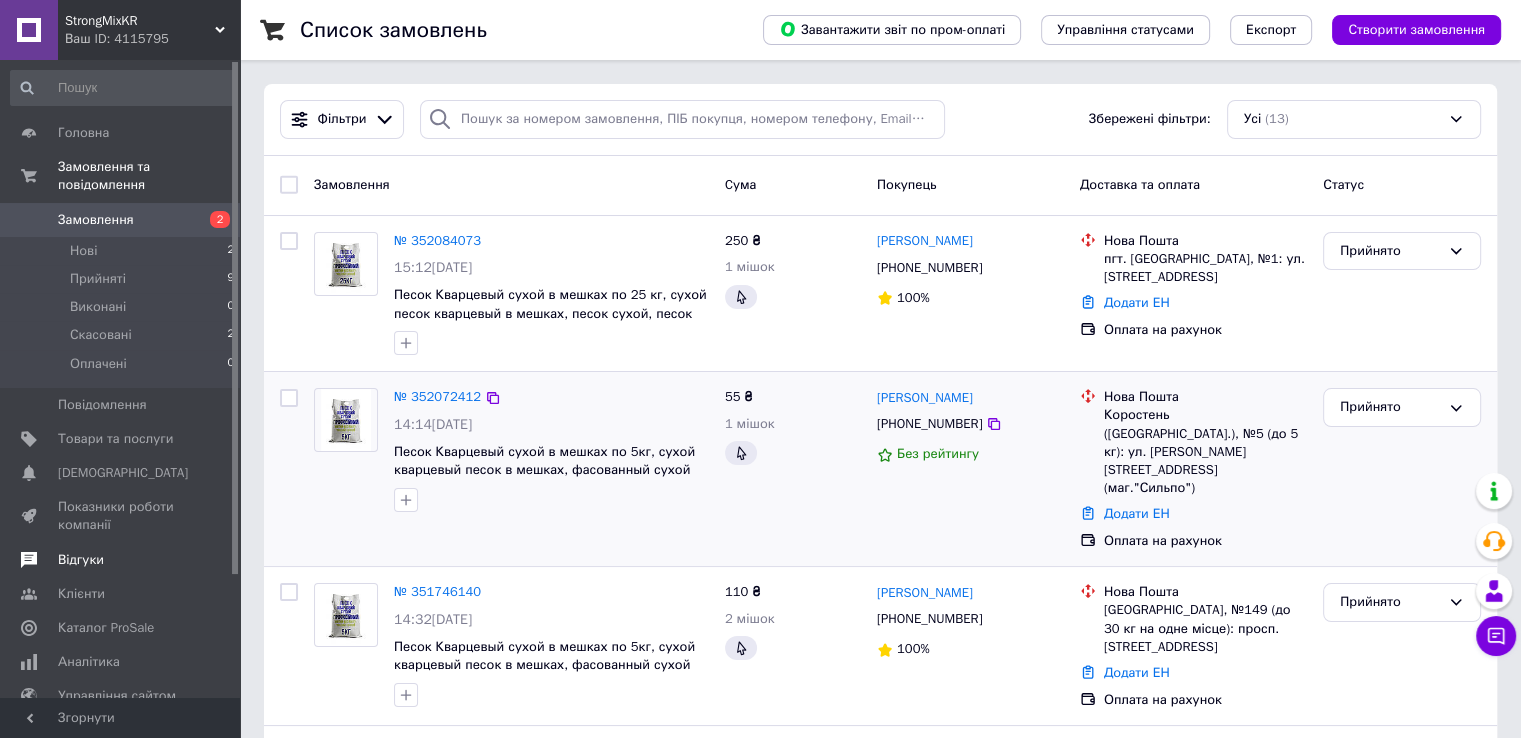 click on "Відгуки" at bounding box center [81, 560] 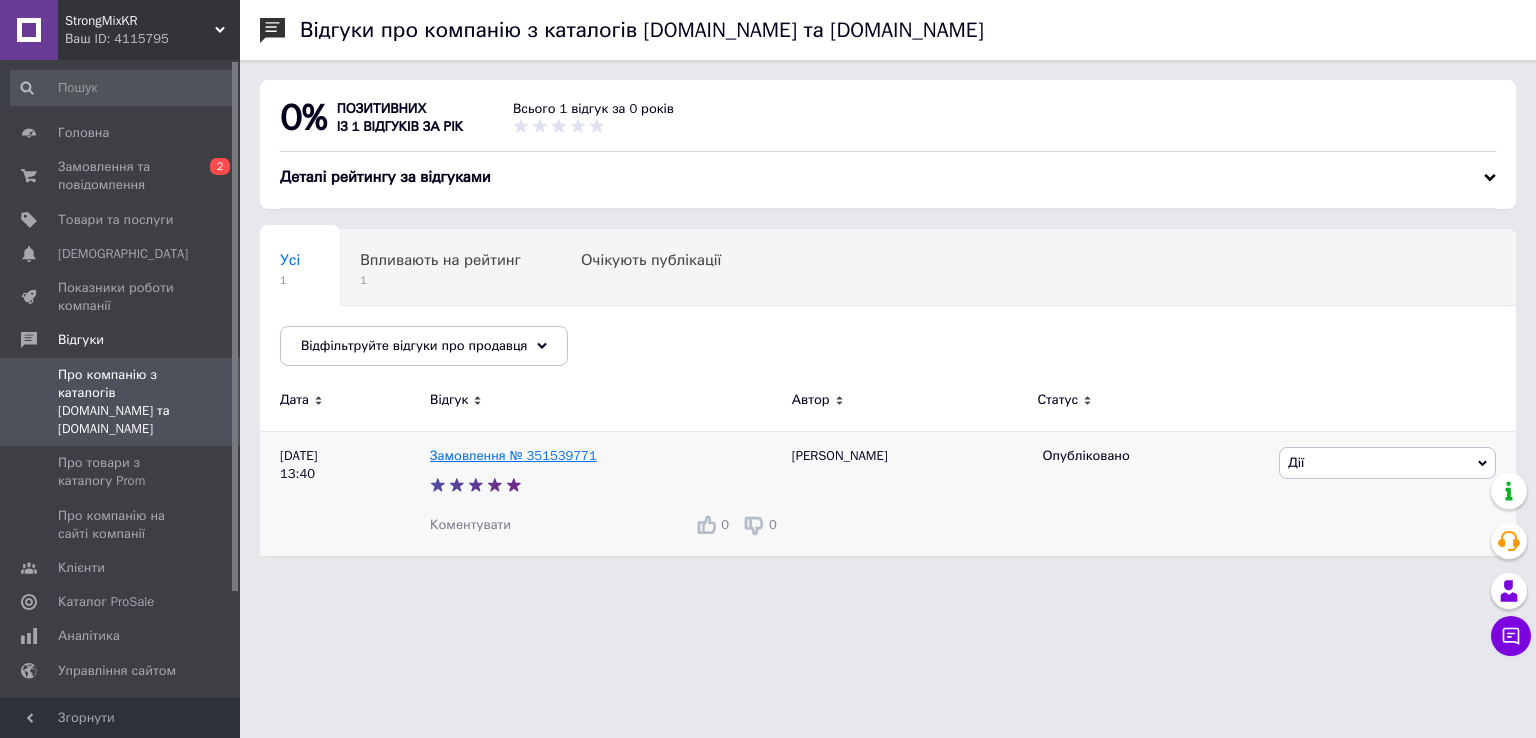 click on "Замовлення № 351539771" at bounding box center [513, 455] 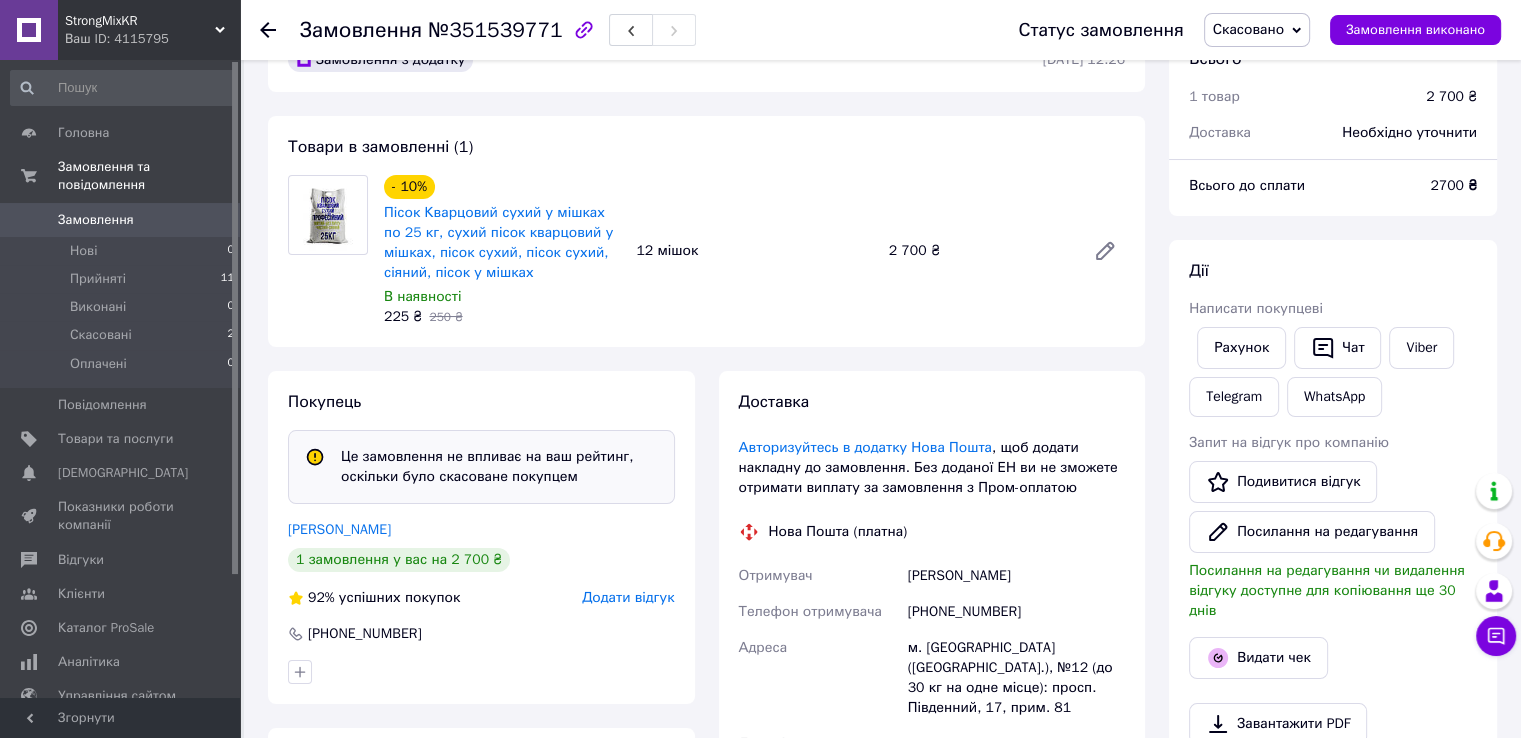 scroll, scrollTop: 0, scrollLeft: 0, axis: both 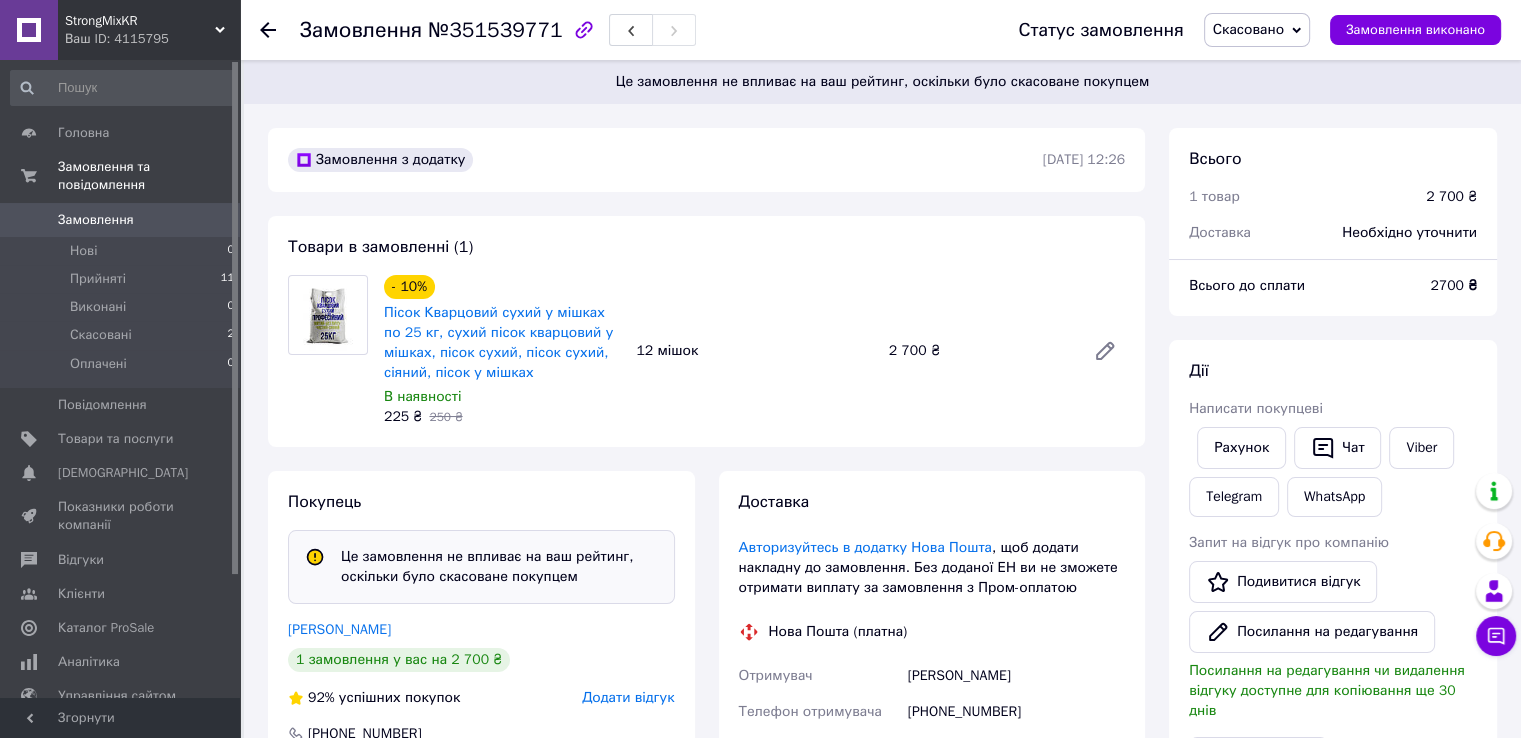 click on "Замовлення" at bounding box center [96, 220] 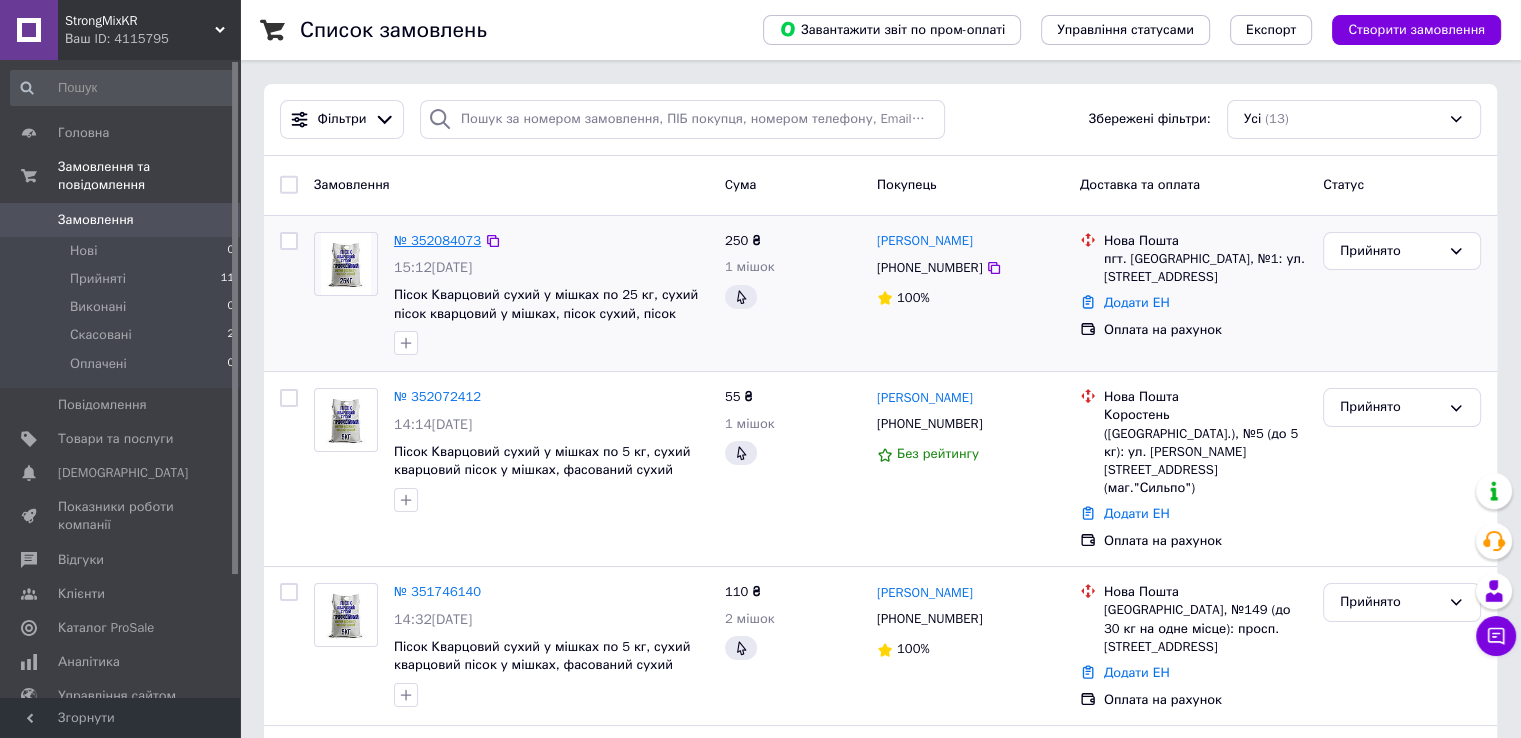 click on "№ 352084073" at bounding box center (437, 240) 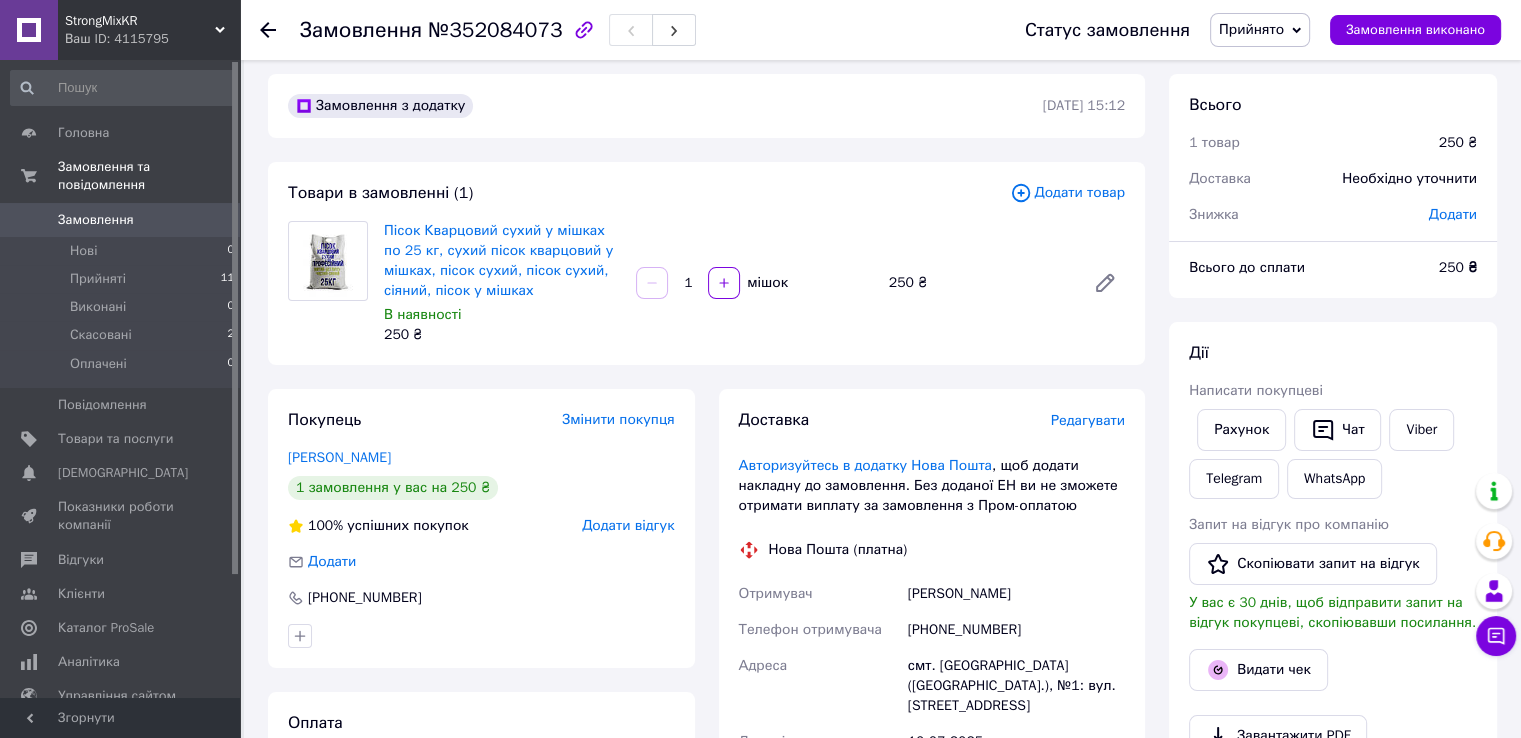 scroll, scrollTop: 0, scrollLeft: 0, axis: both 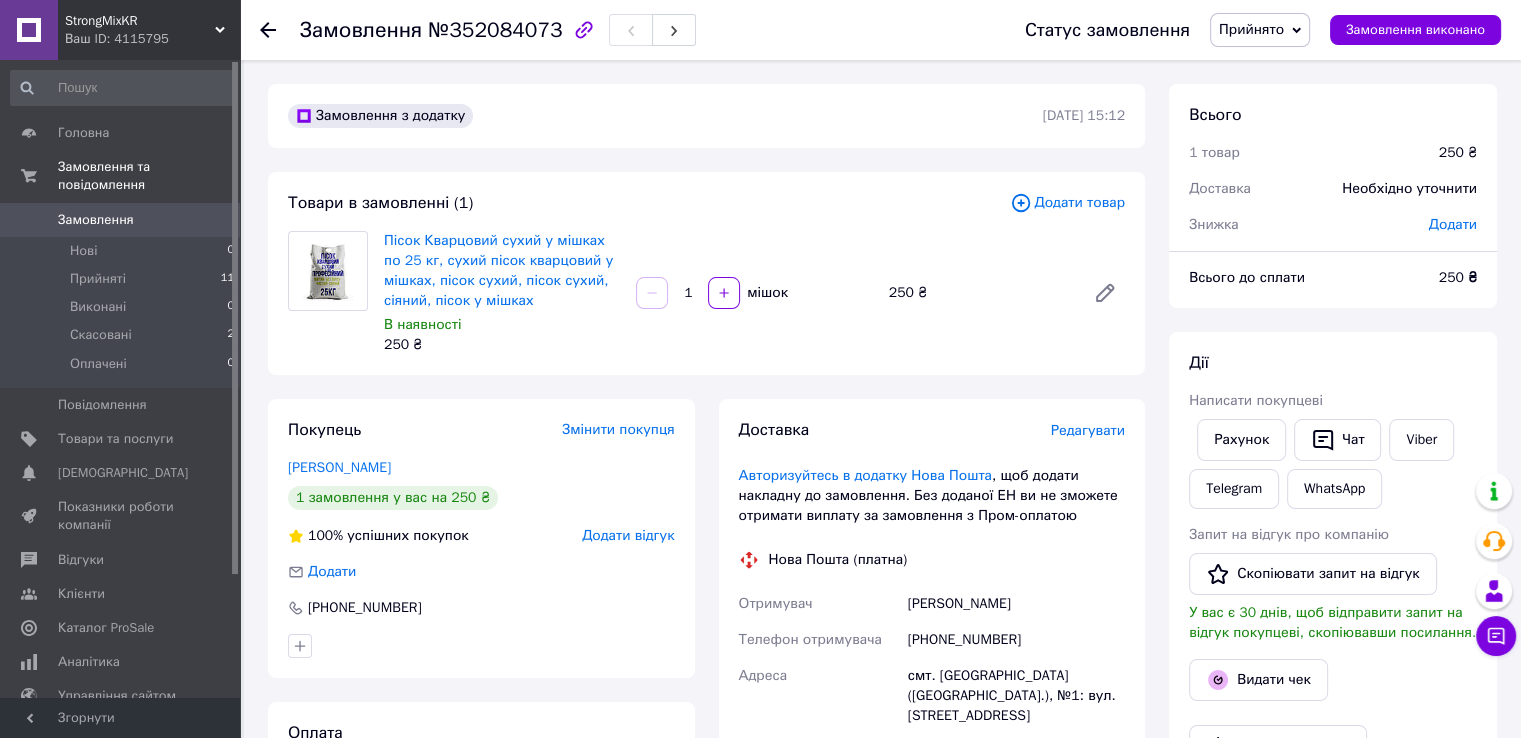 click on "Замовлення" at bounding box center [96, 220] 